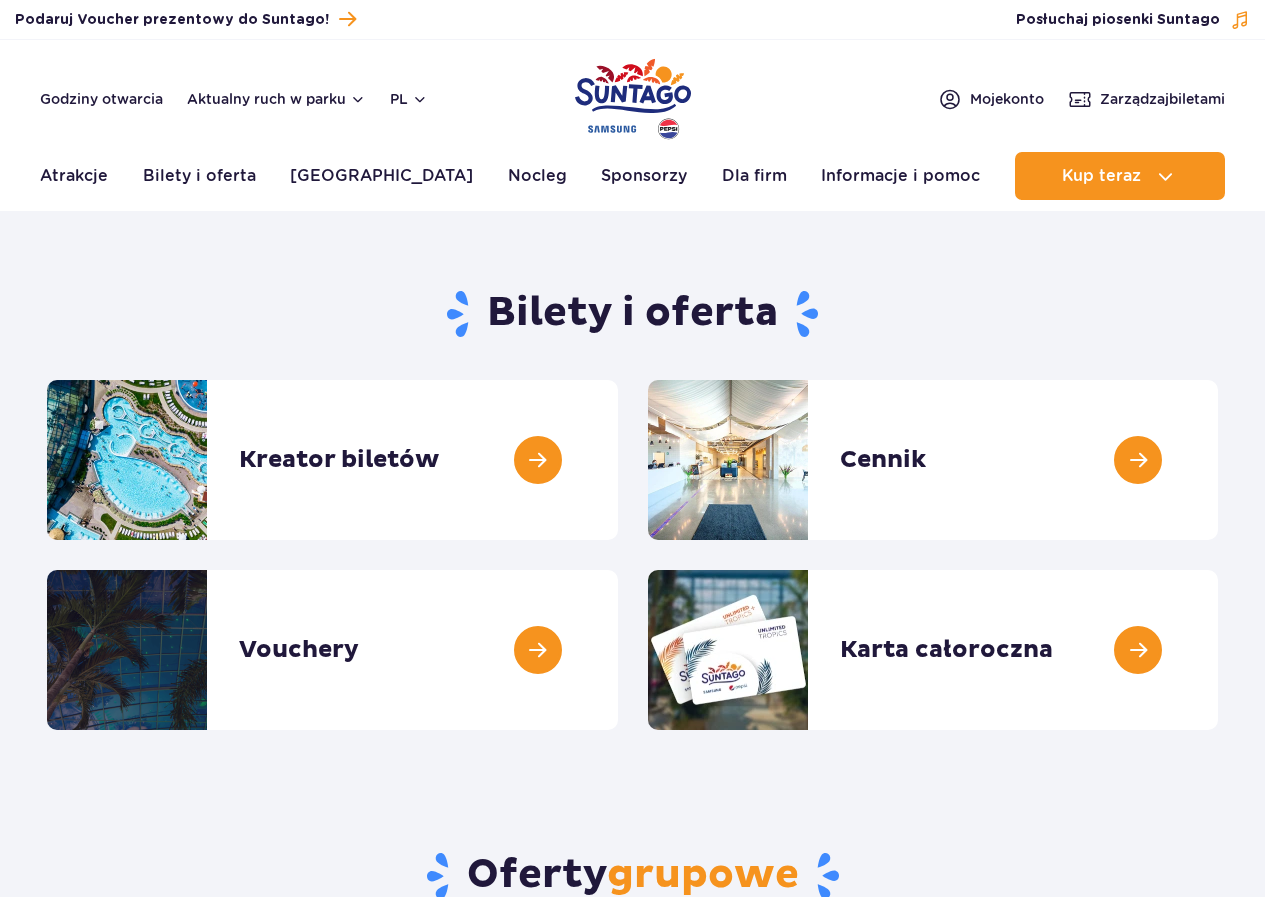 scroll, scrollTop: 0, scrollLeft: 0, axis: both 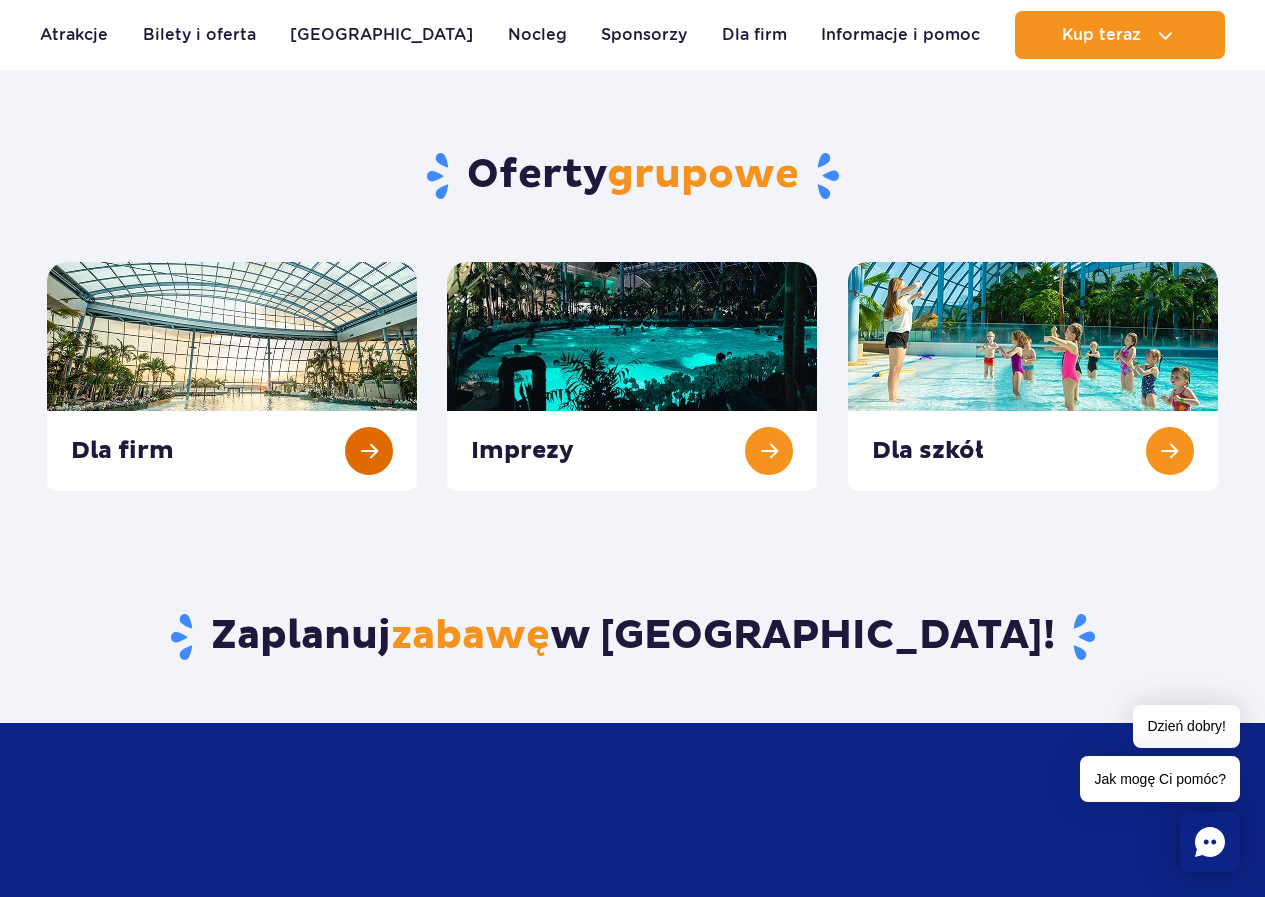 click at bounding box center (232, 376) 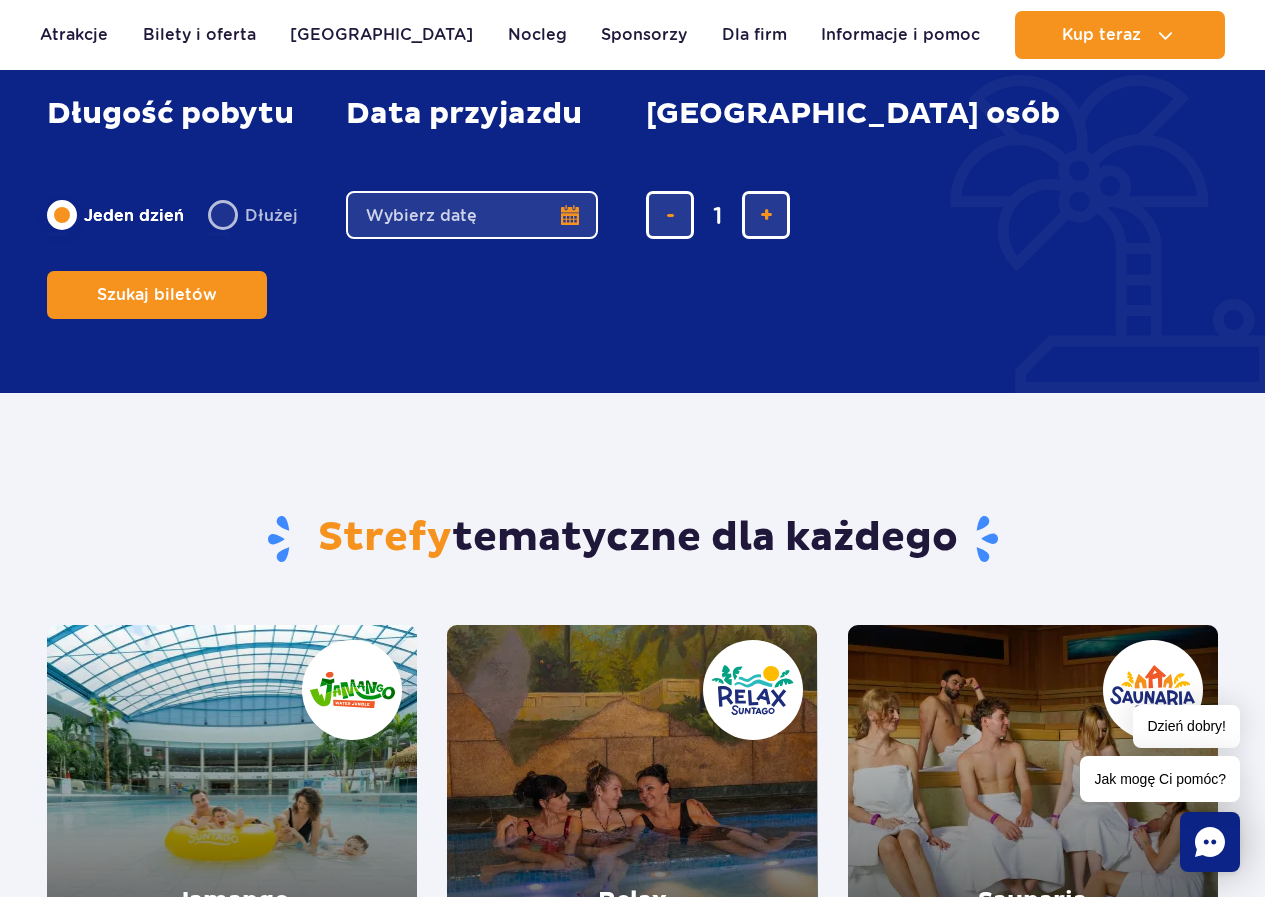 scroll, scrollTop: 1200, scrollLeft: 0, axis: vertical 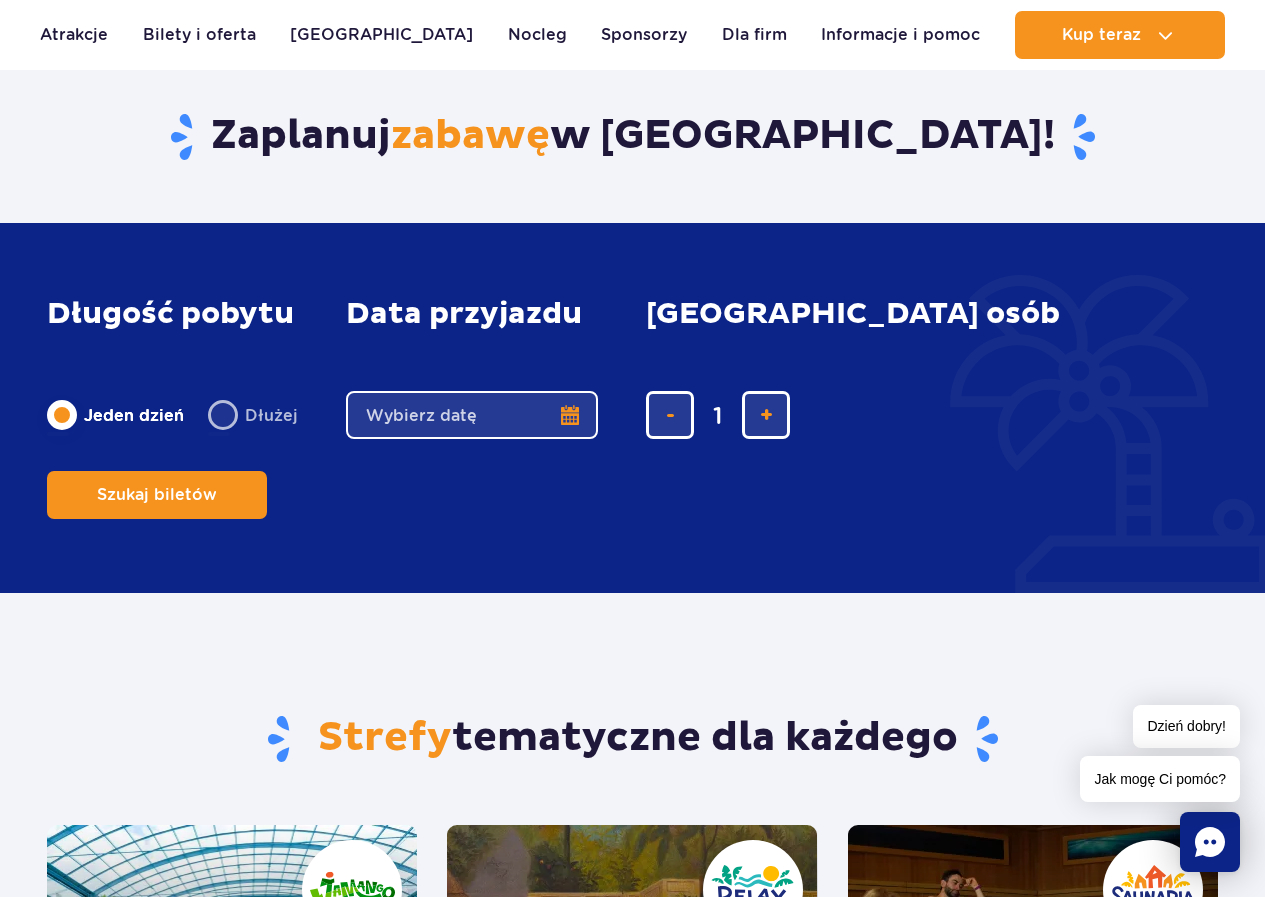 click on "Długość pobytu Jeden dzień Dłużej" at bounding box center (172, 368) 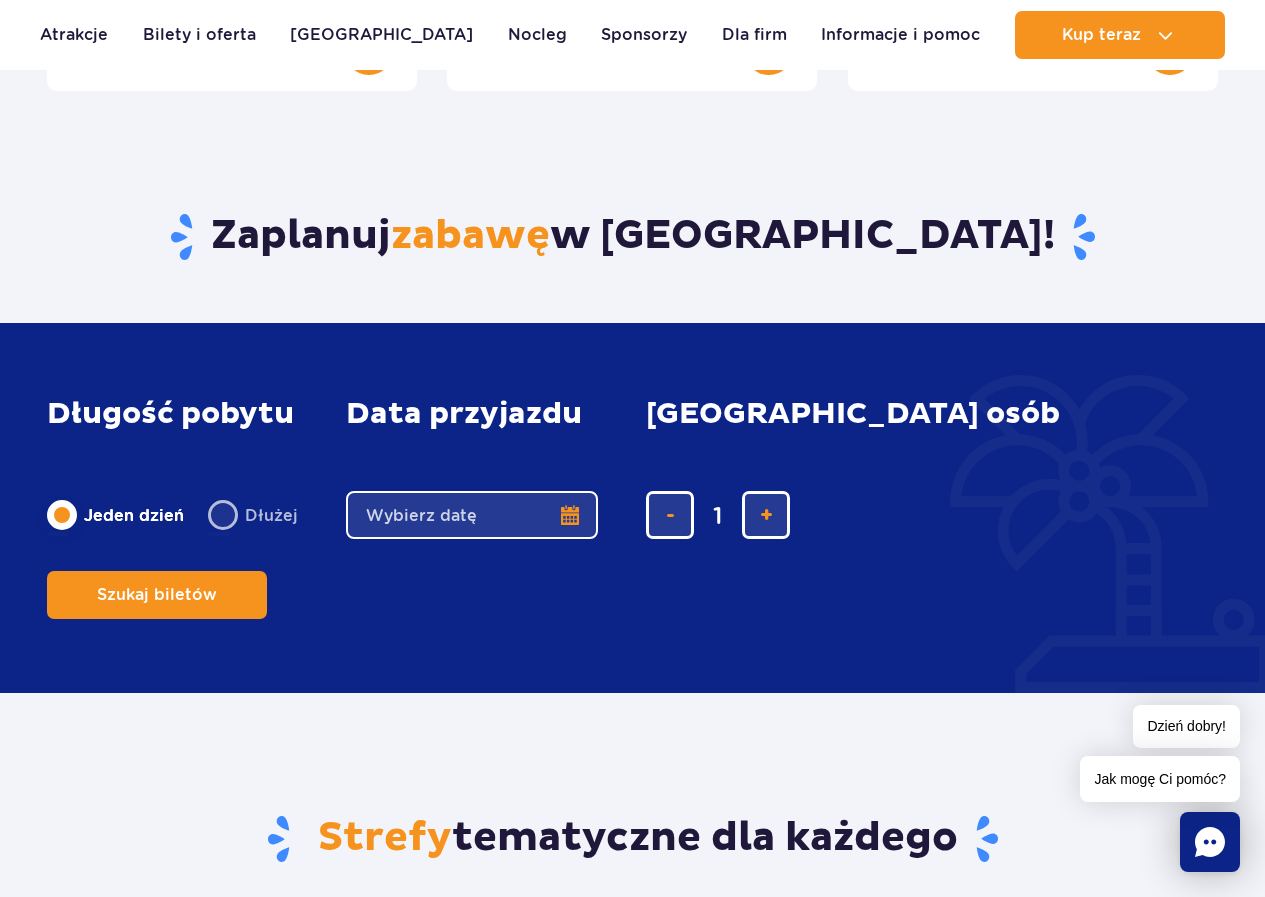click on "Date from" at bounding box center (472, 515) 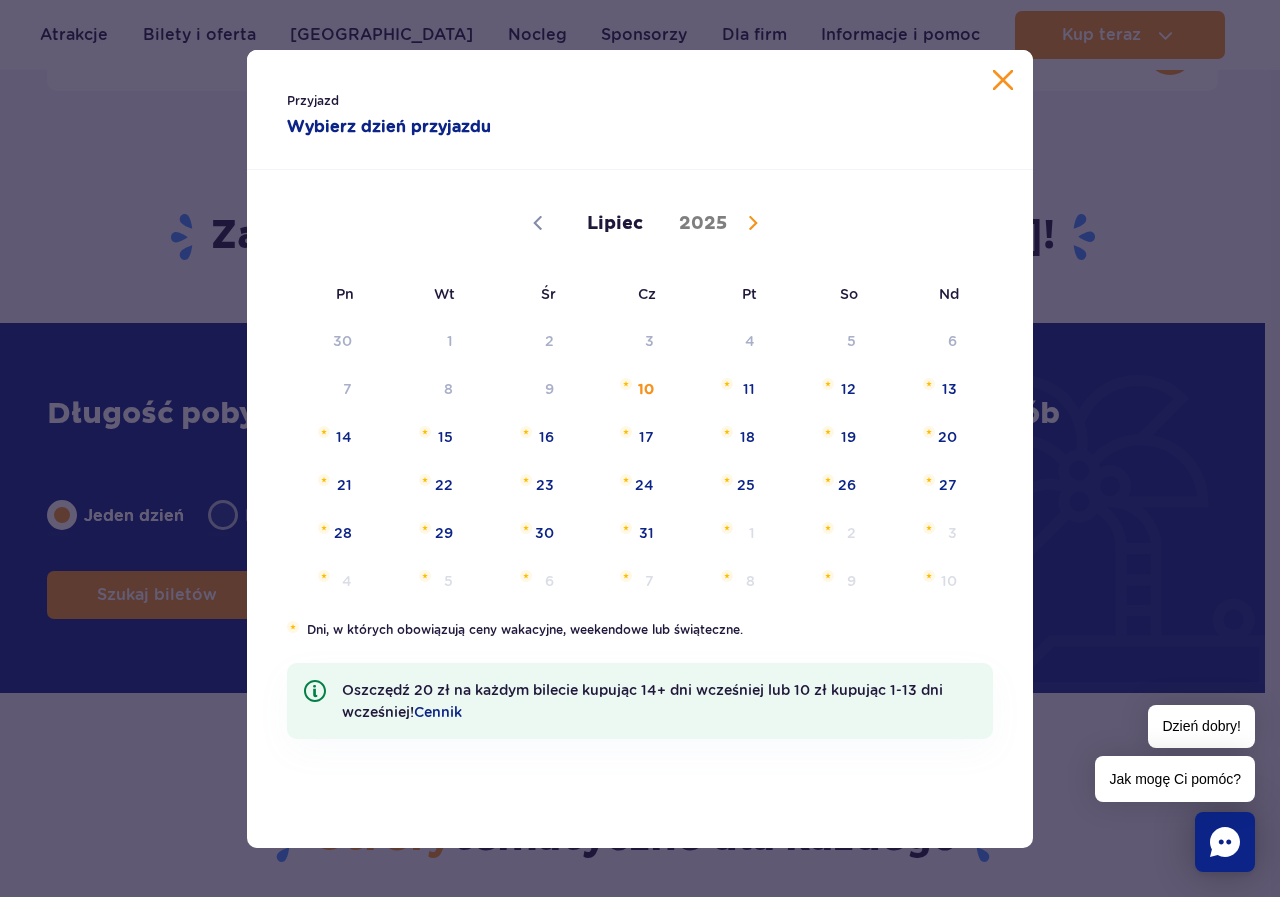 click 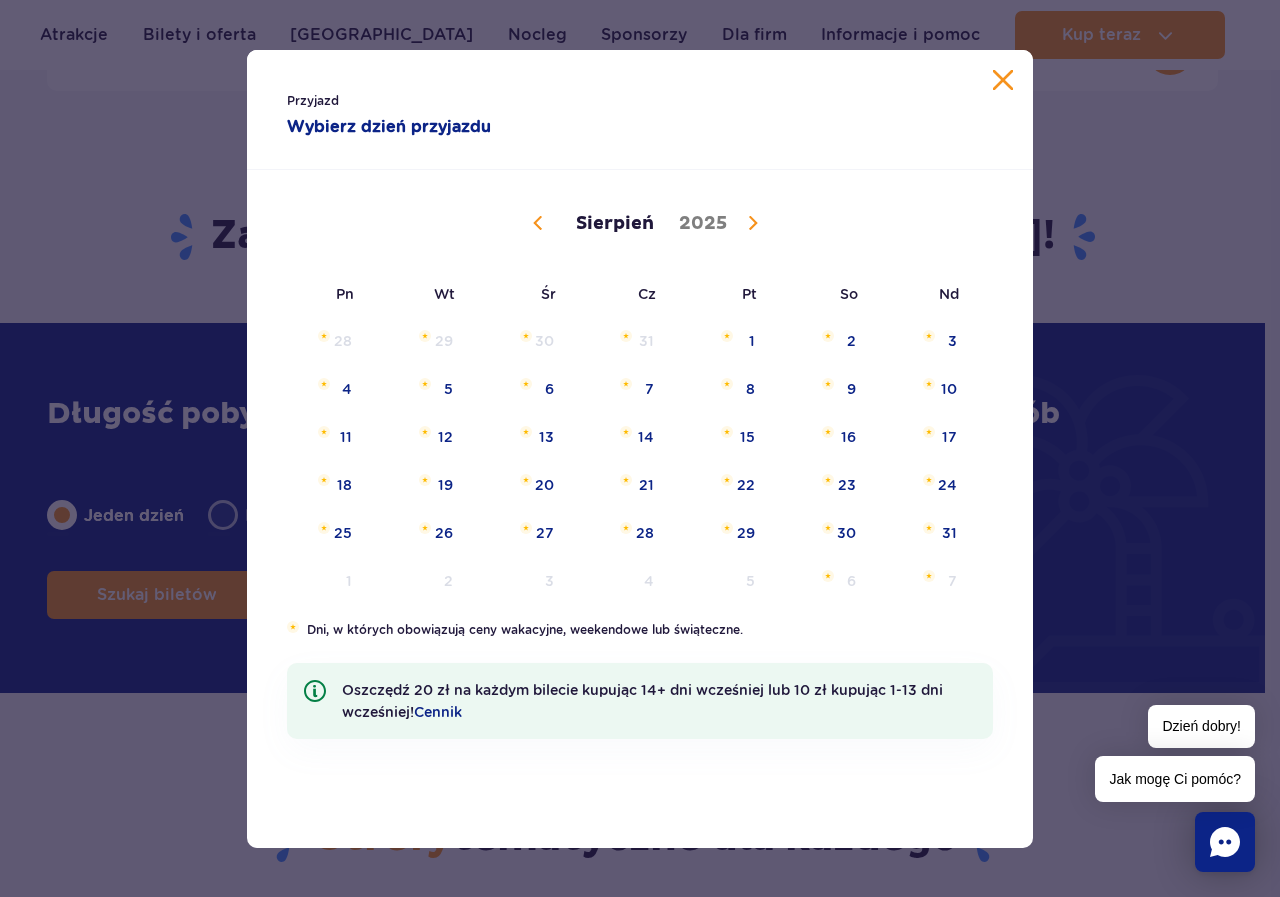click 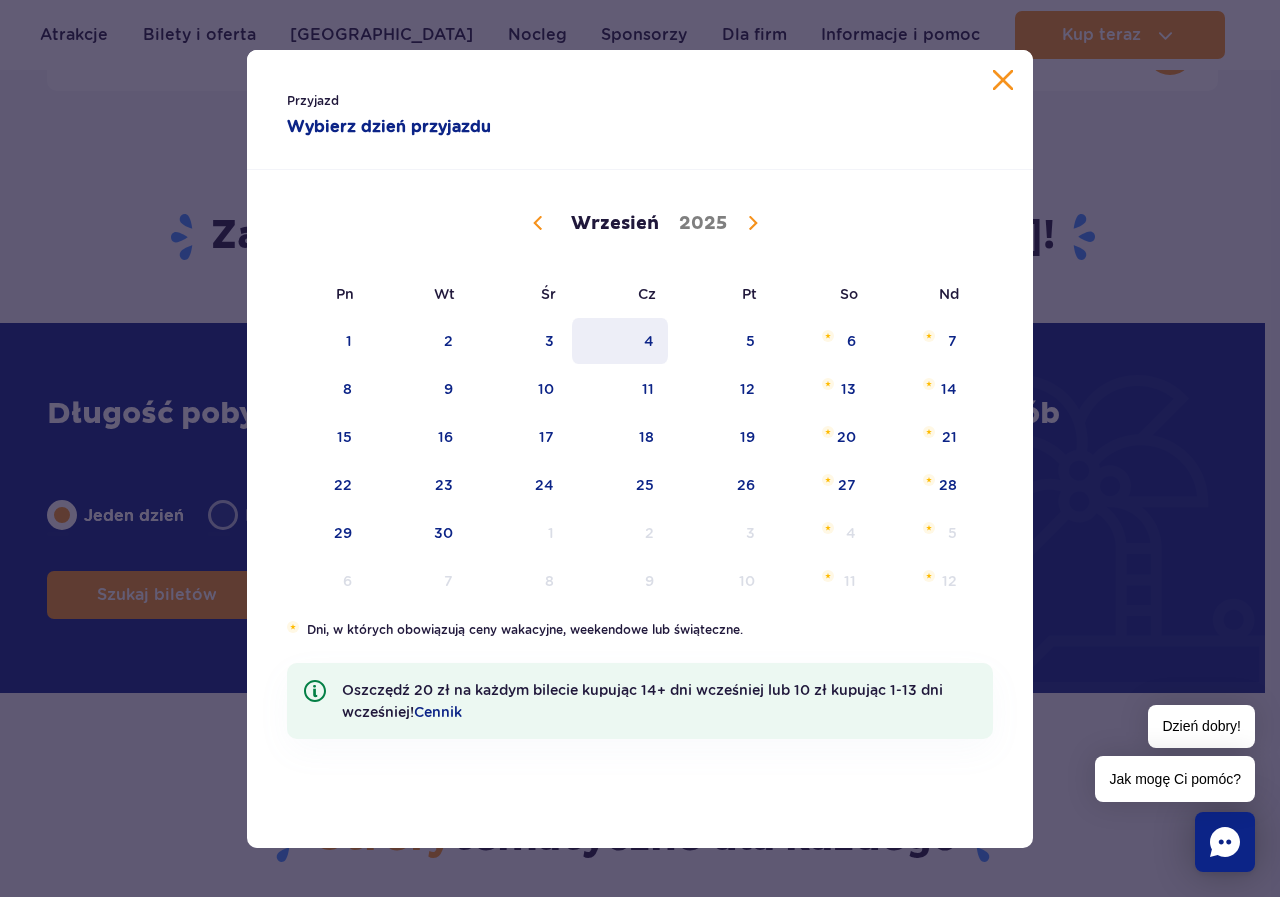 click on "4" at bounding box center [620, 341] 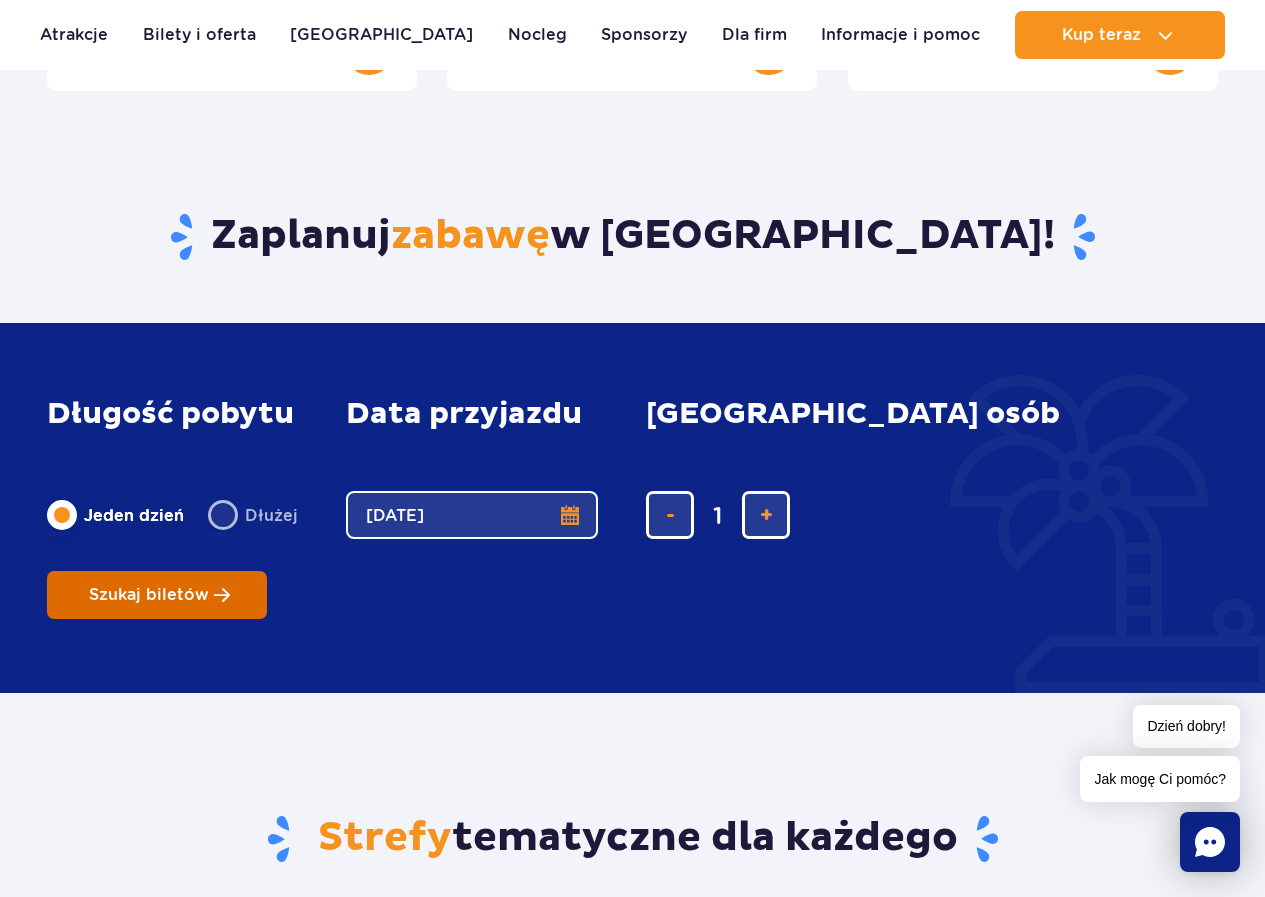 click on "Szukaj biletów" at bounding box center [149, 595] 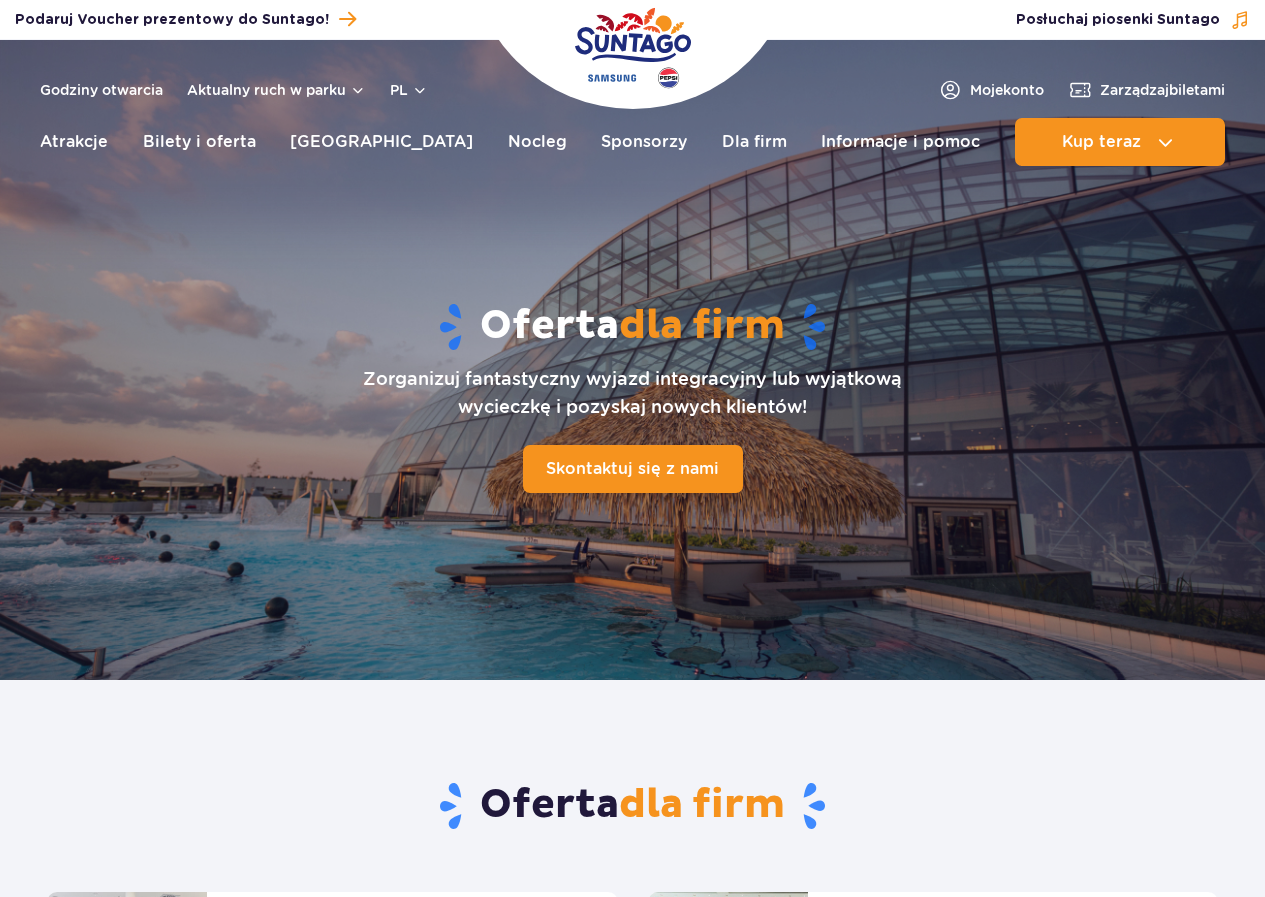 scroll, scrollTop: 0, scrollLeft: 0, axis: both 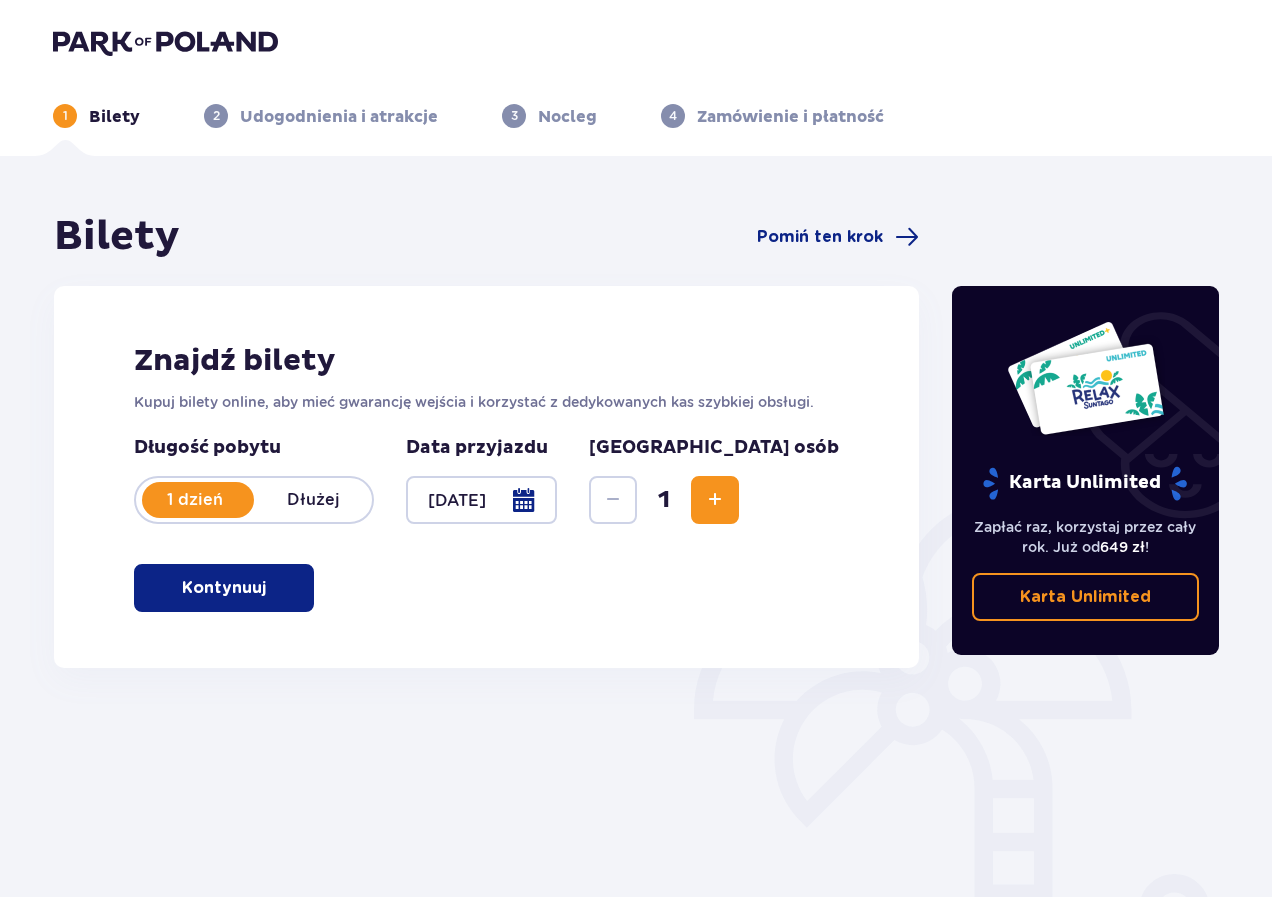 click at bounding box center (715, 500) 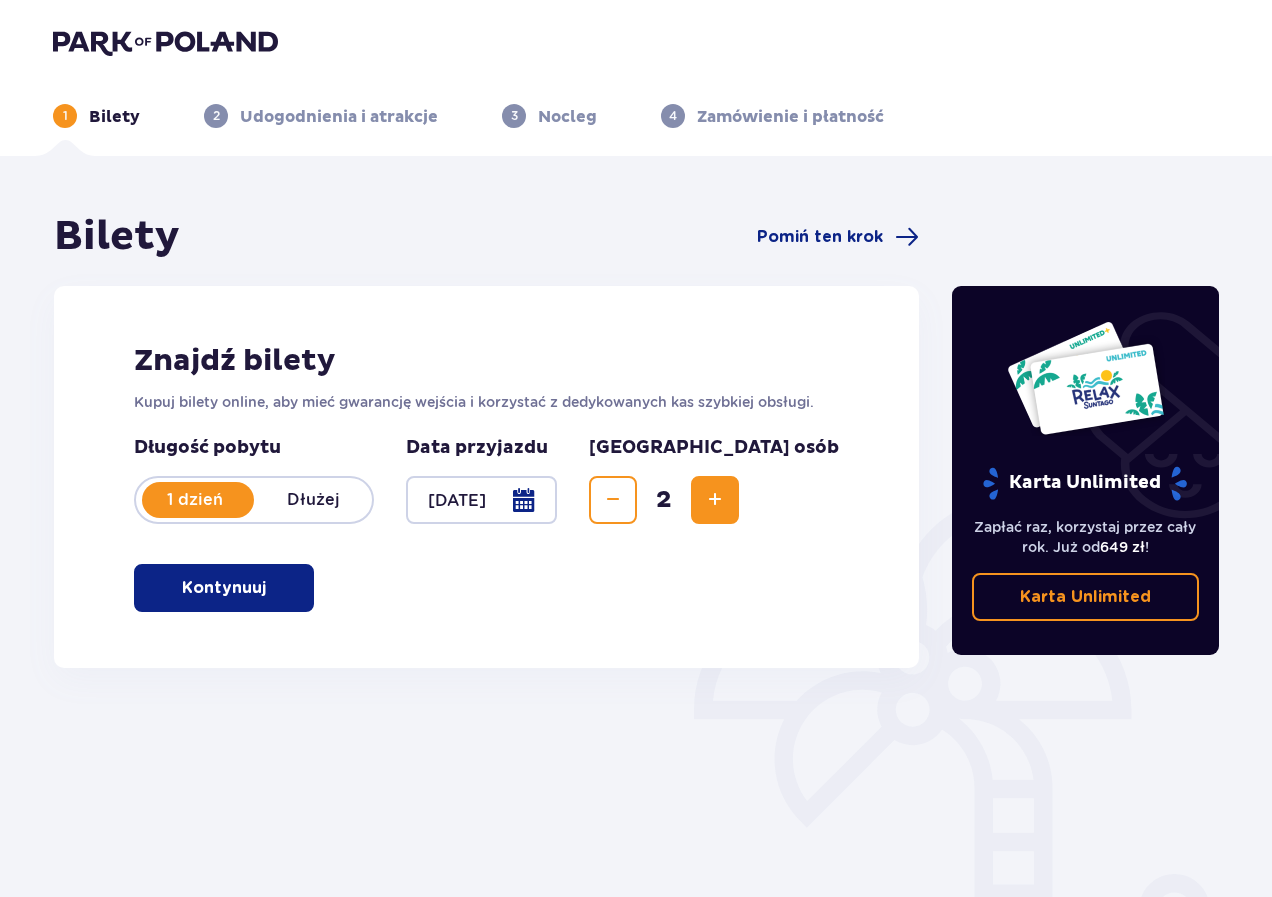 click at bounding box center (715, 500) 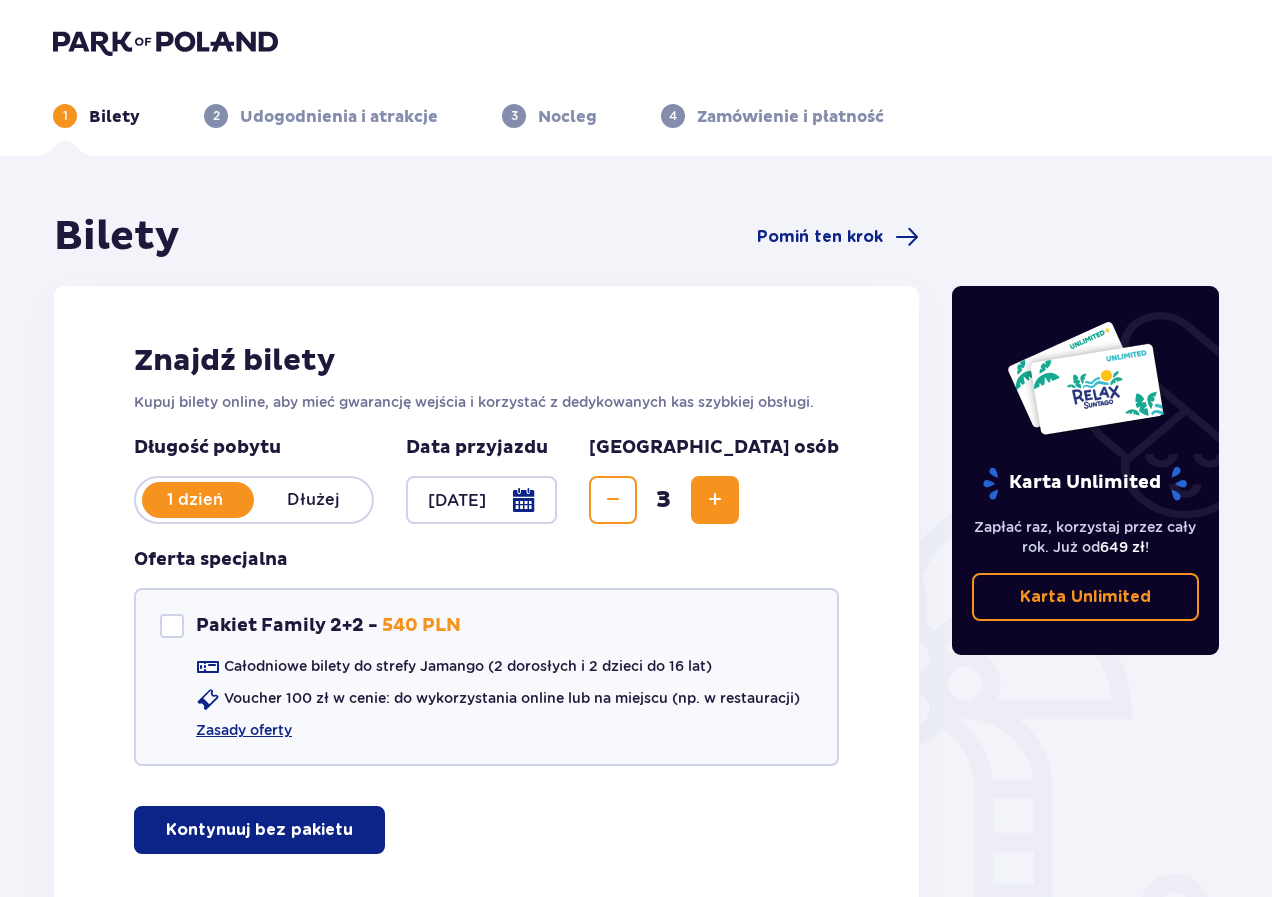 click at bounding box center [715, 500] 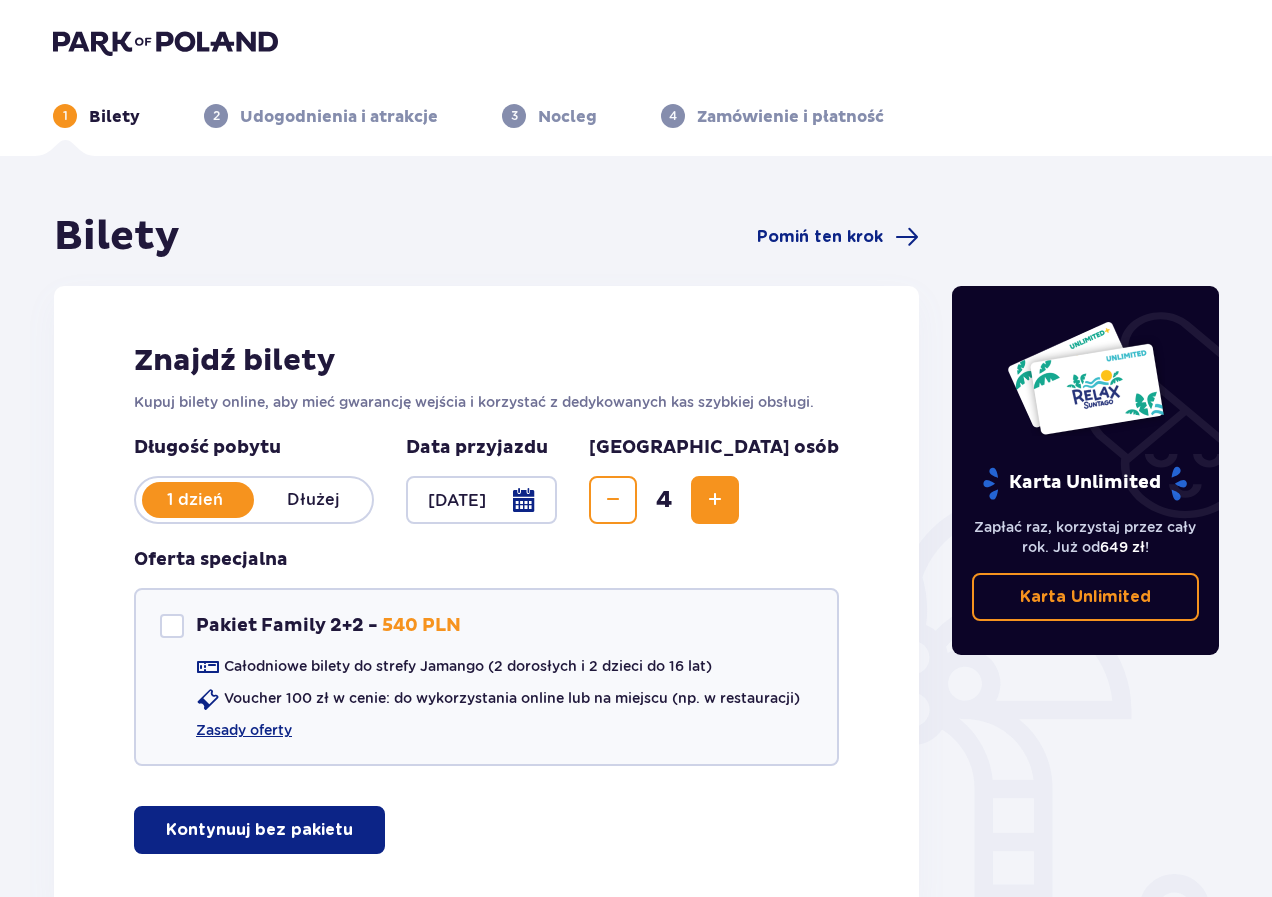 click at bounding box center (715, 500) 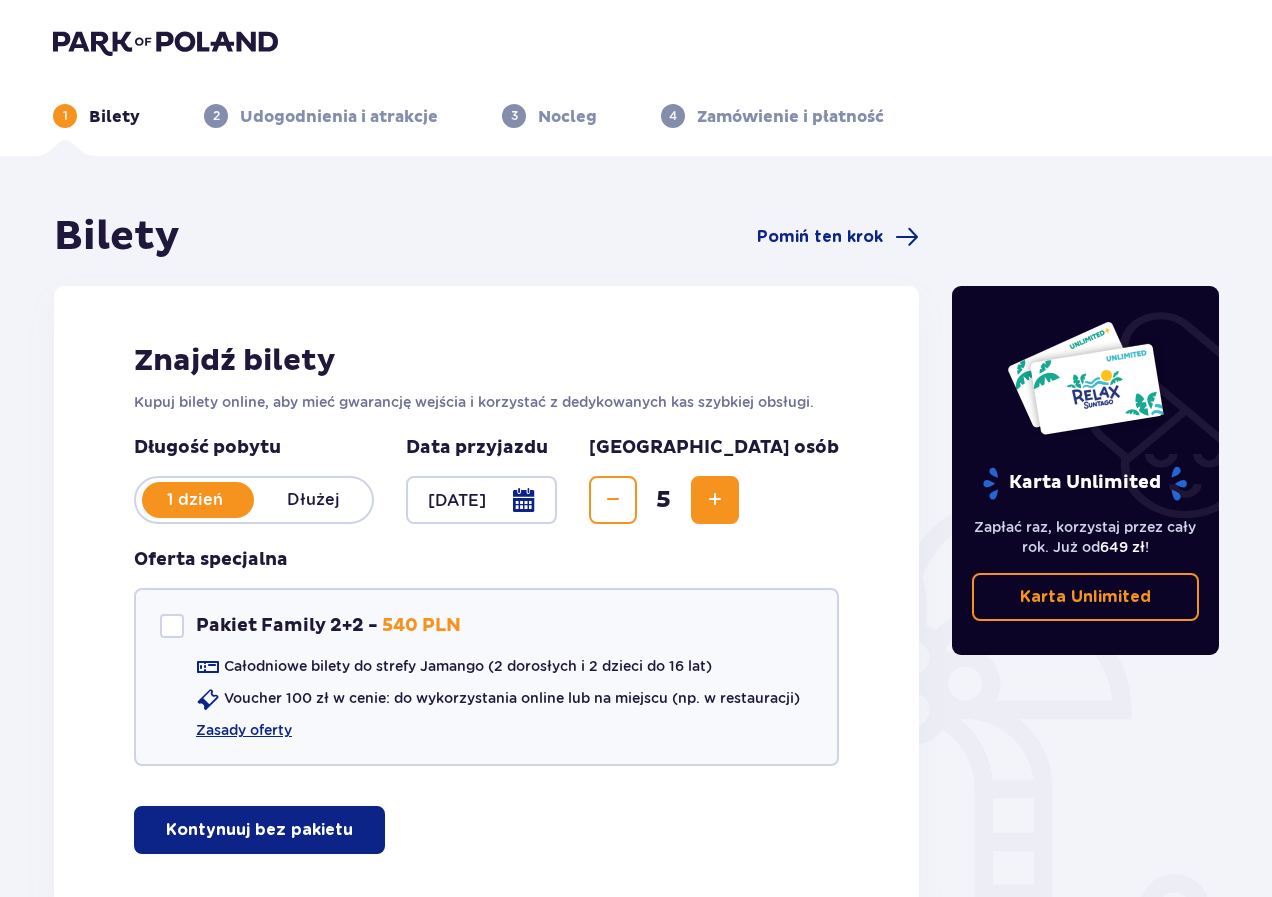 click at bounding box center [715, 500] 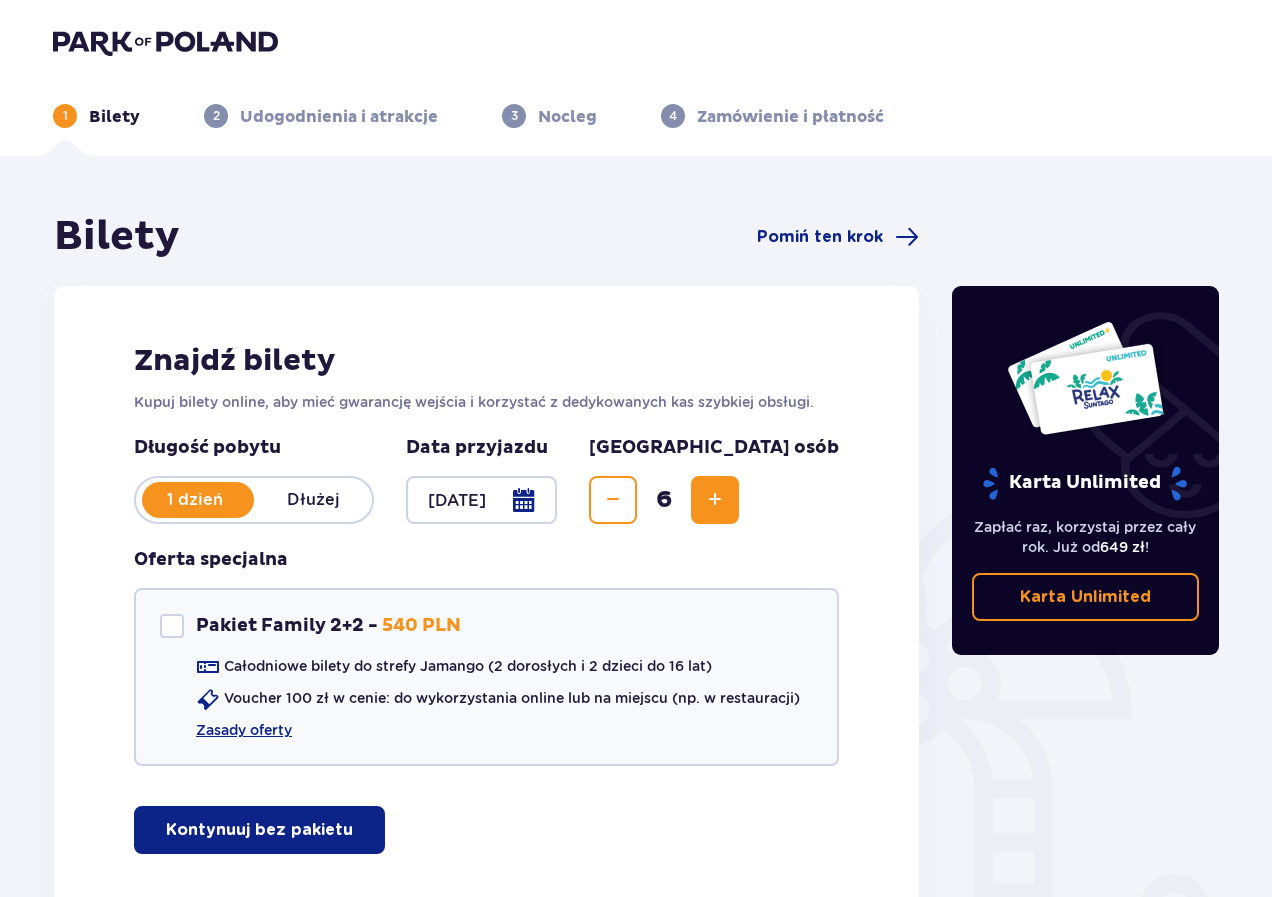 click at bounding box center (715, 500) 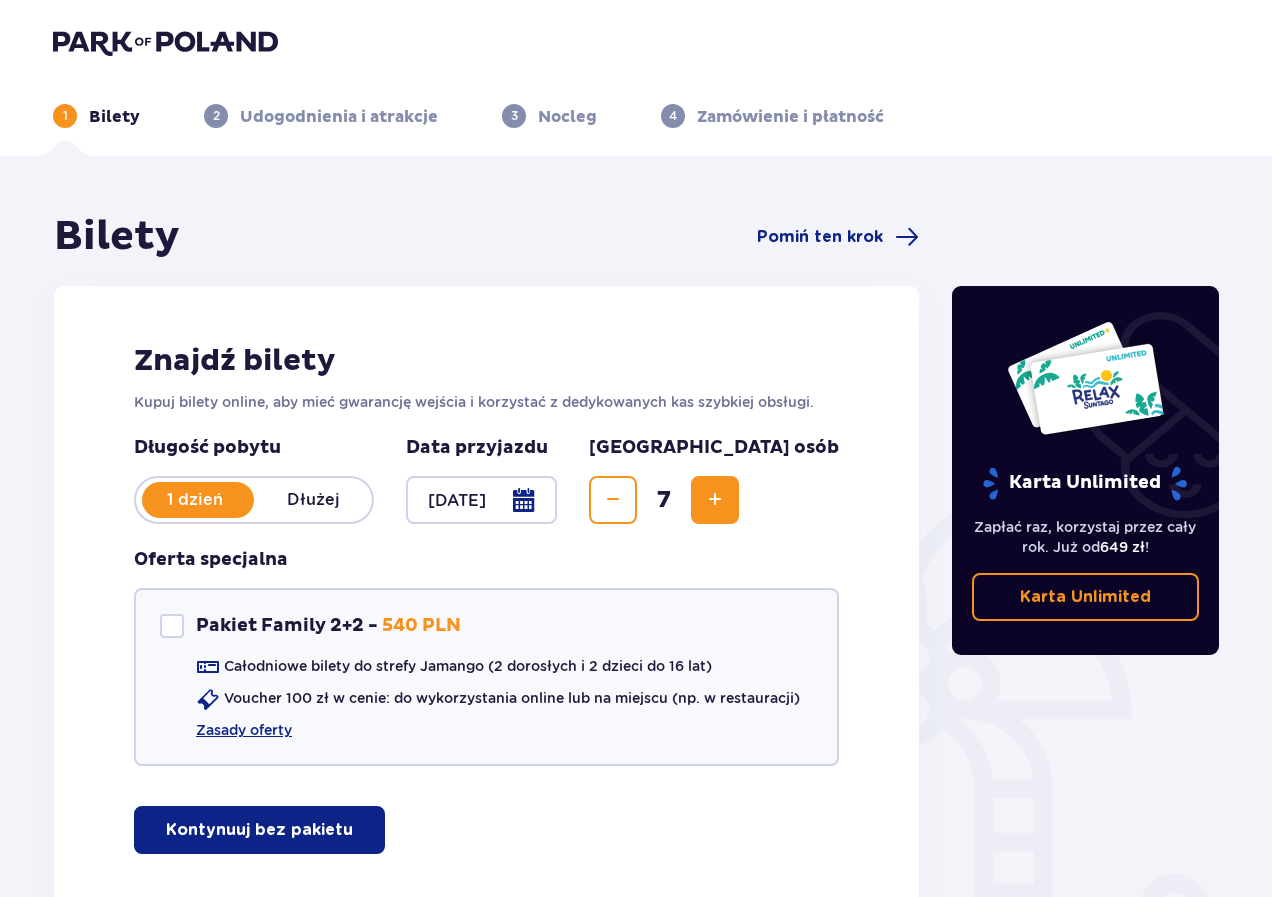click at bounding box center [715, 500] 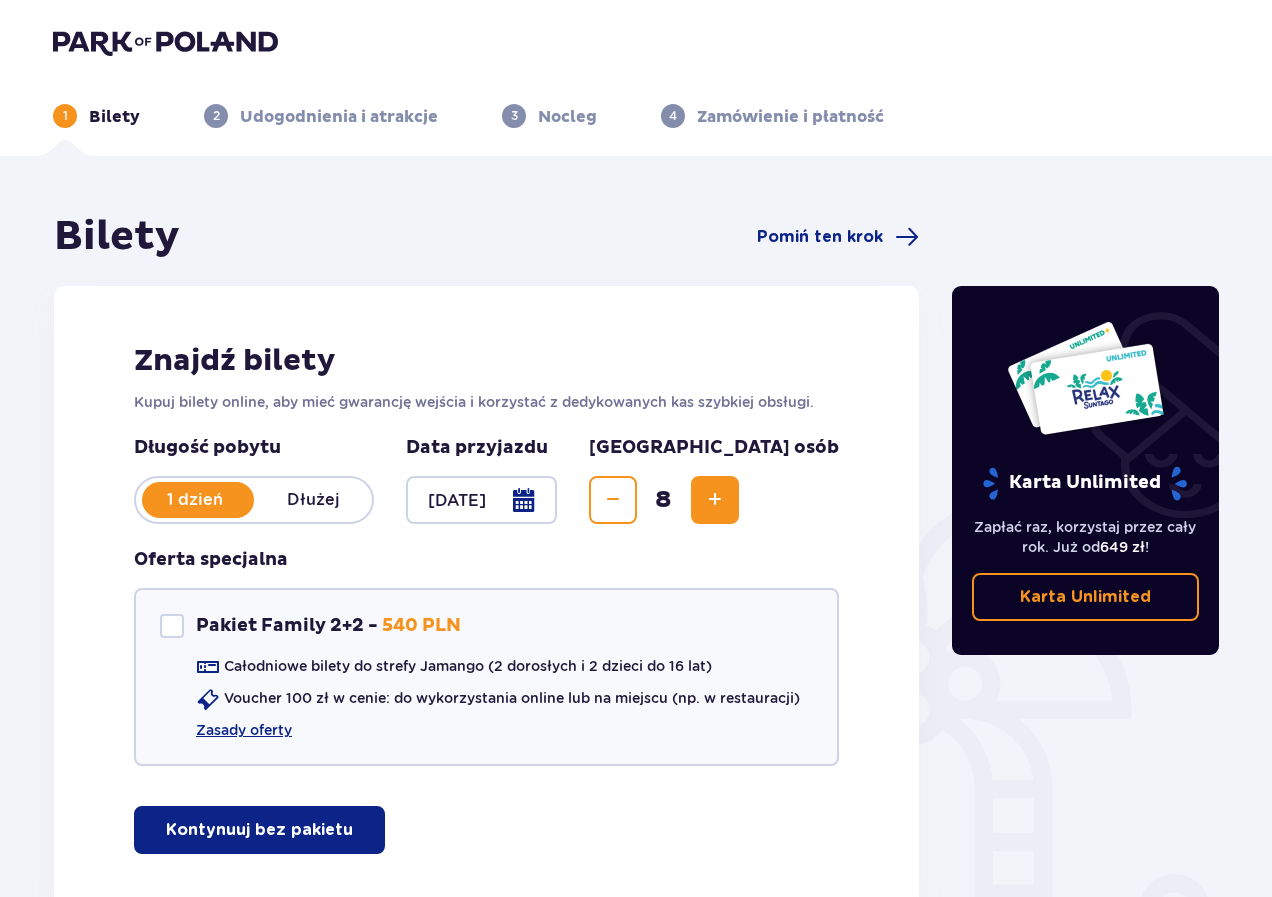 click at bounding box center (715, 500) 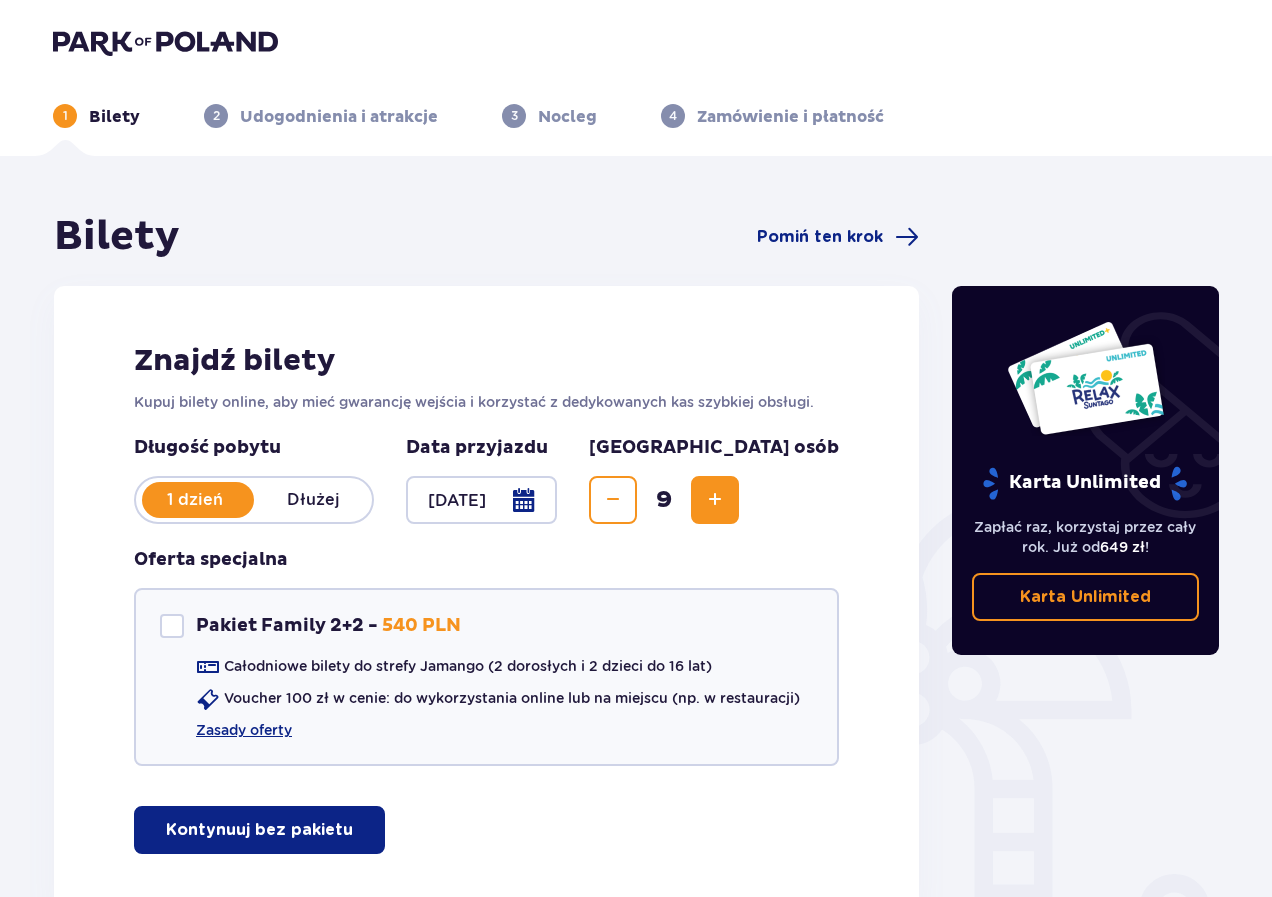 click at bounding box center [715, 500] 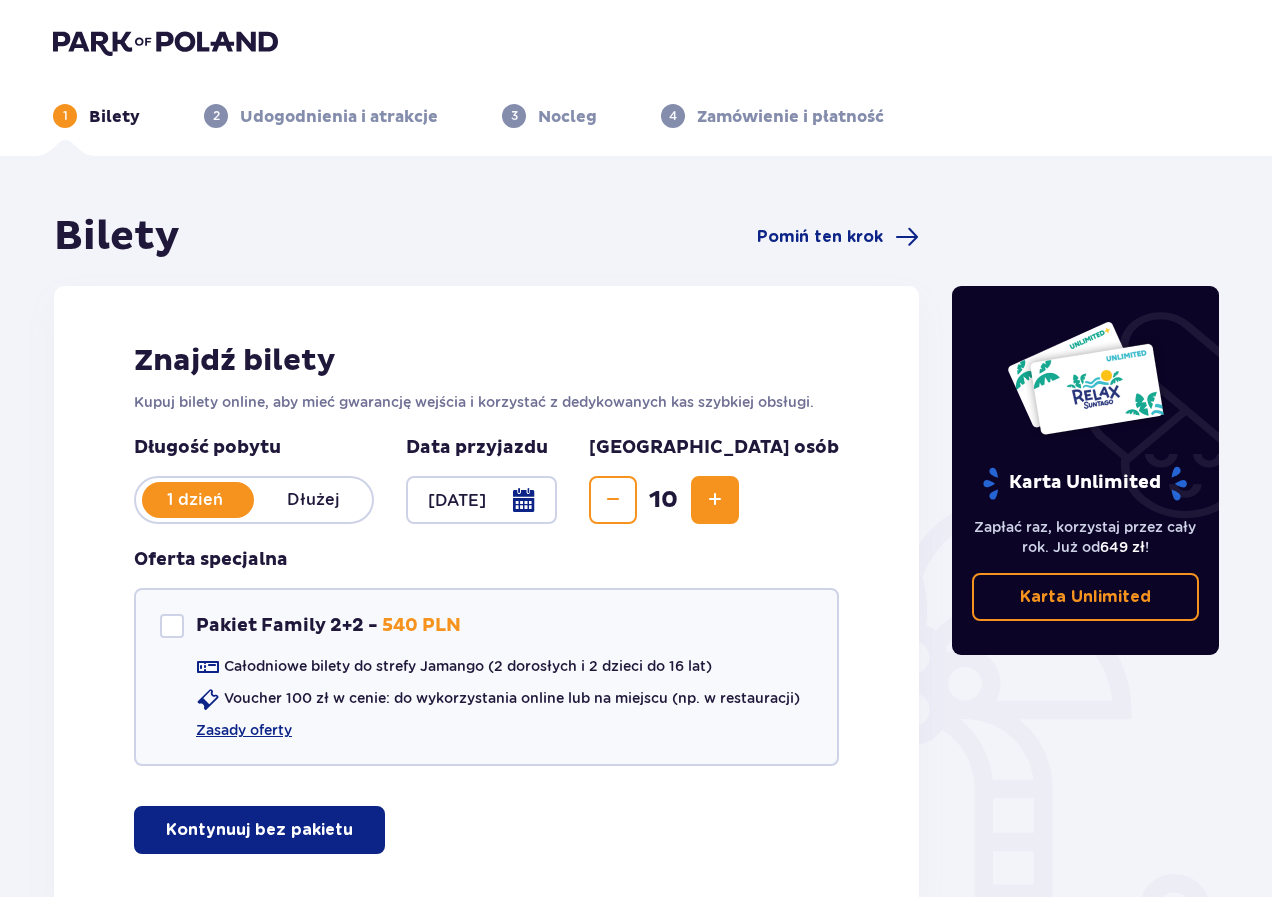 click at bounding box center (715, 500) 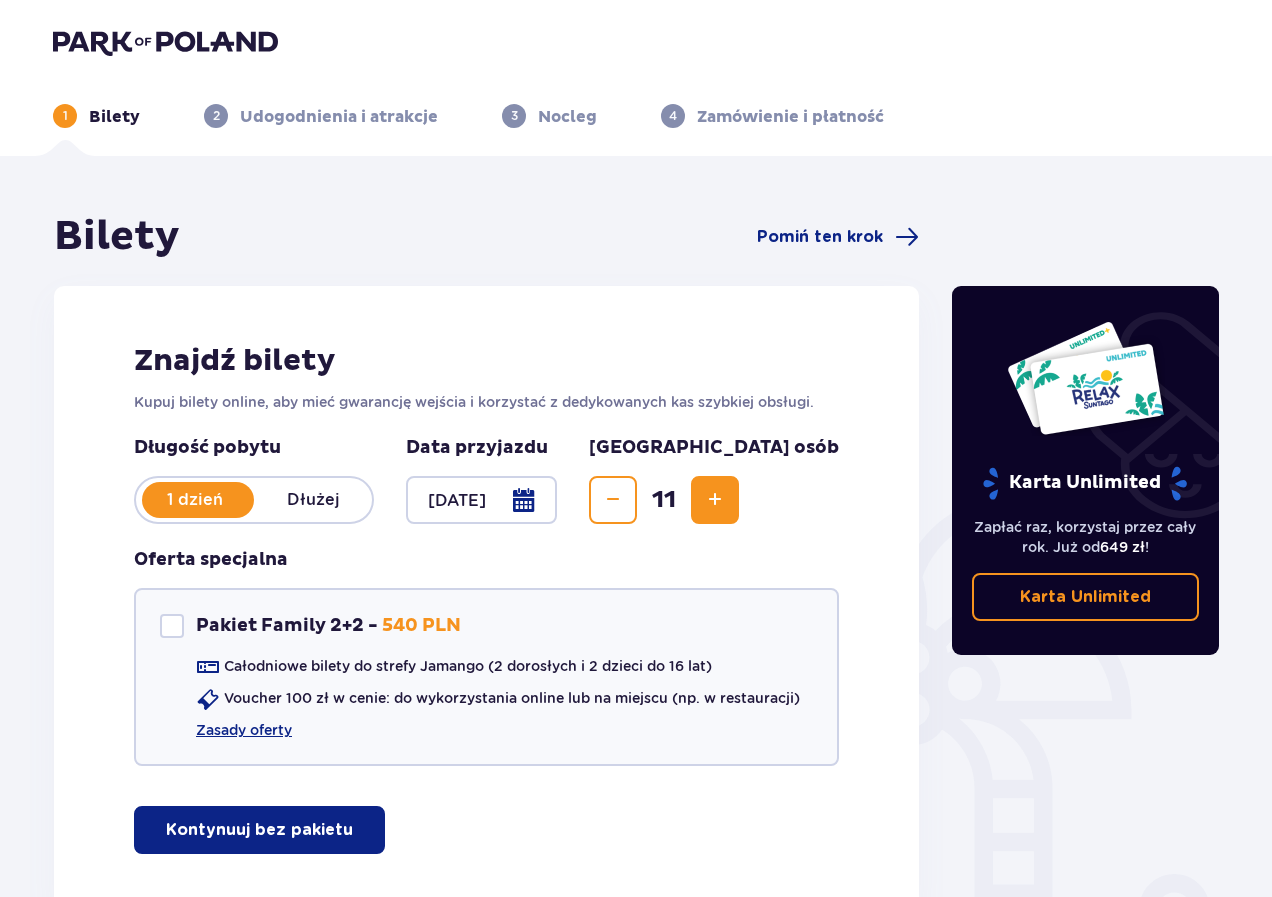 click at bounding box center (715, 500) 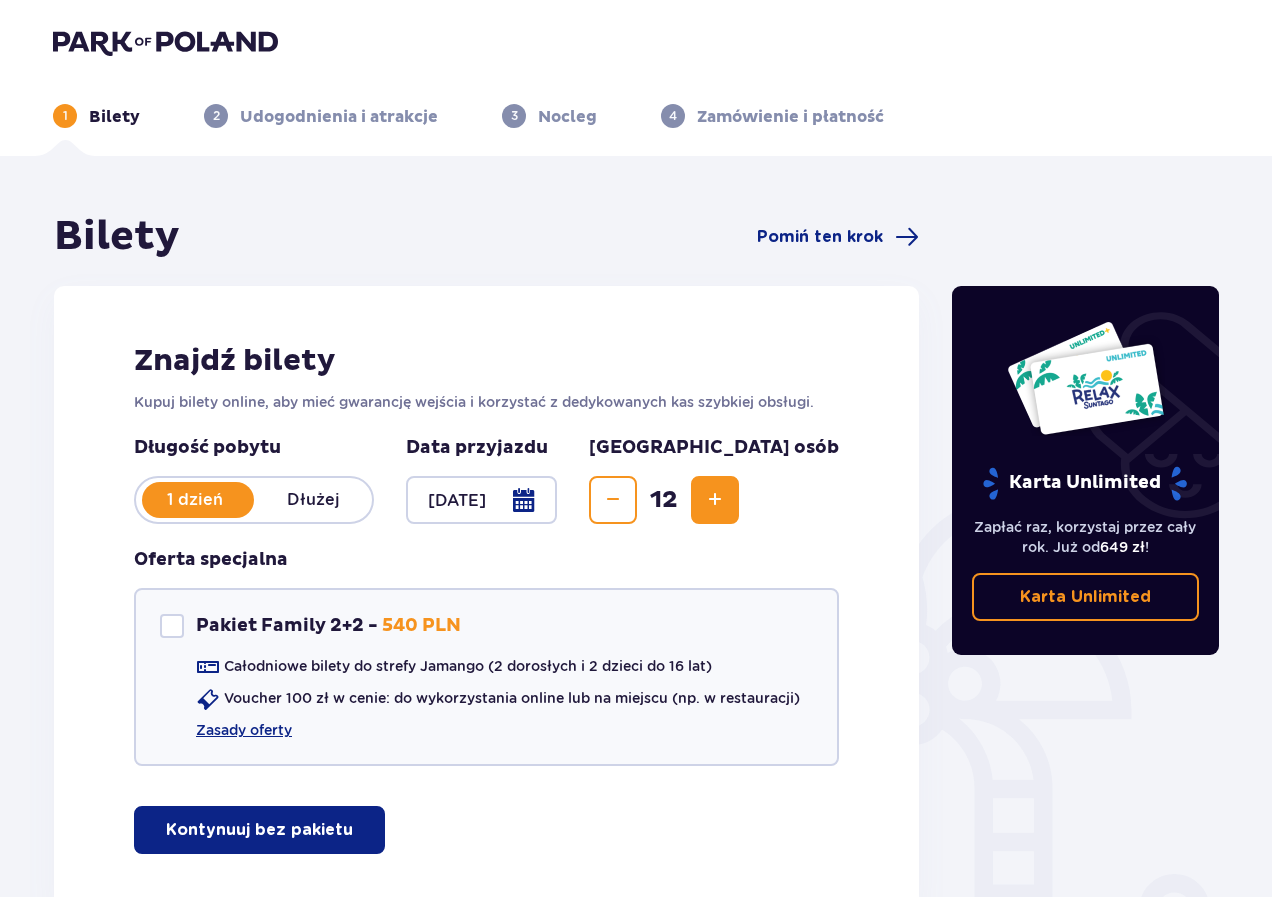 click at bounding box center (715, 500) 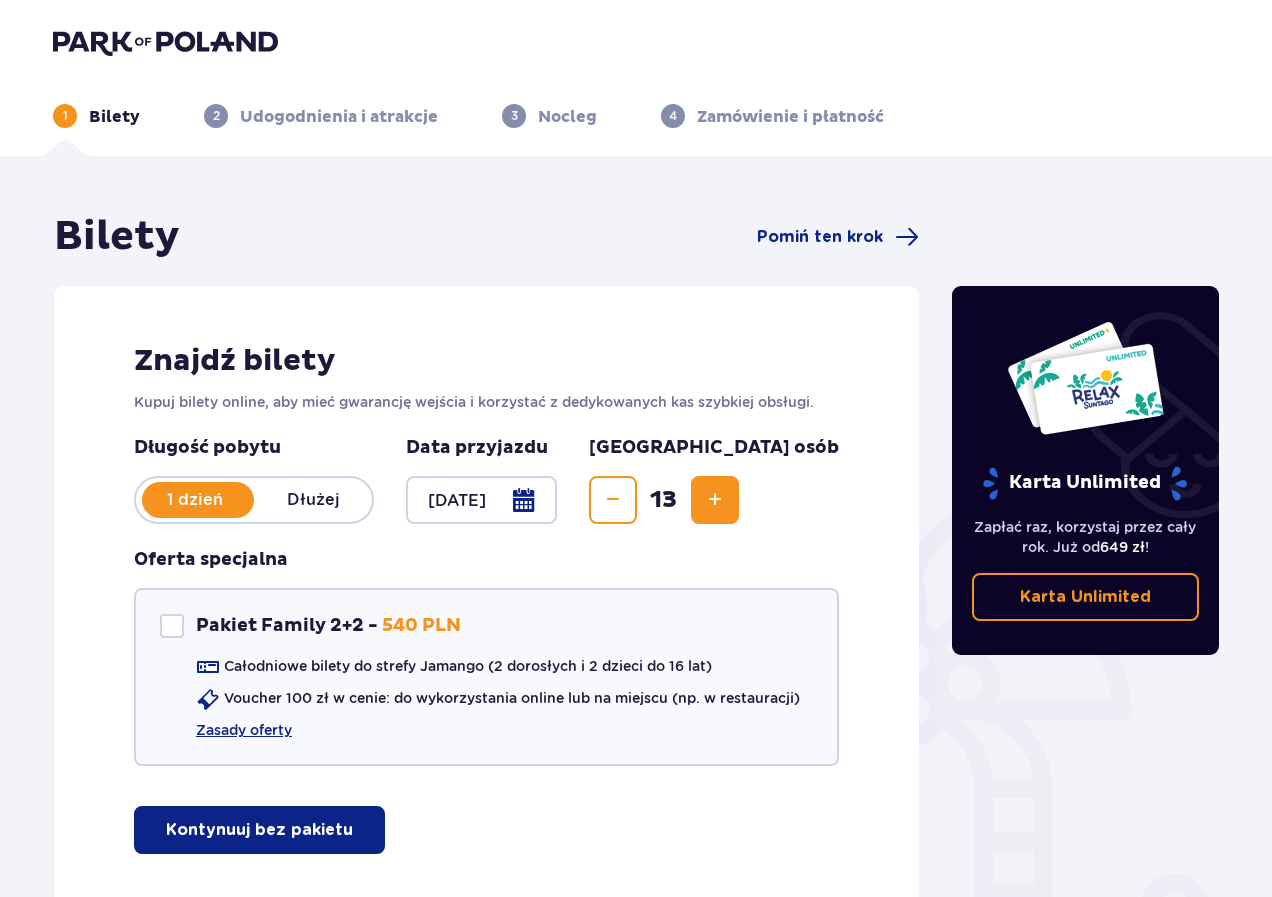 click at bounding box center (715, 500) 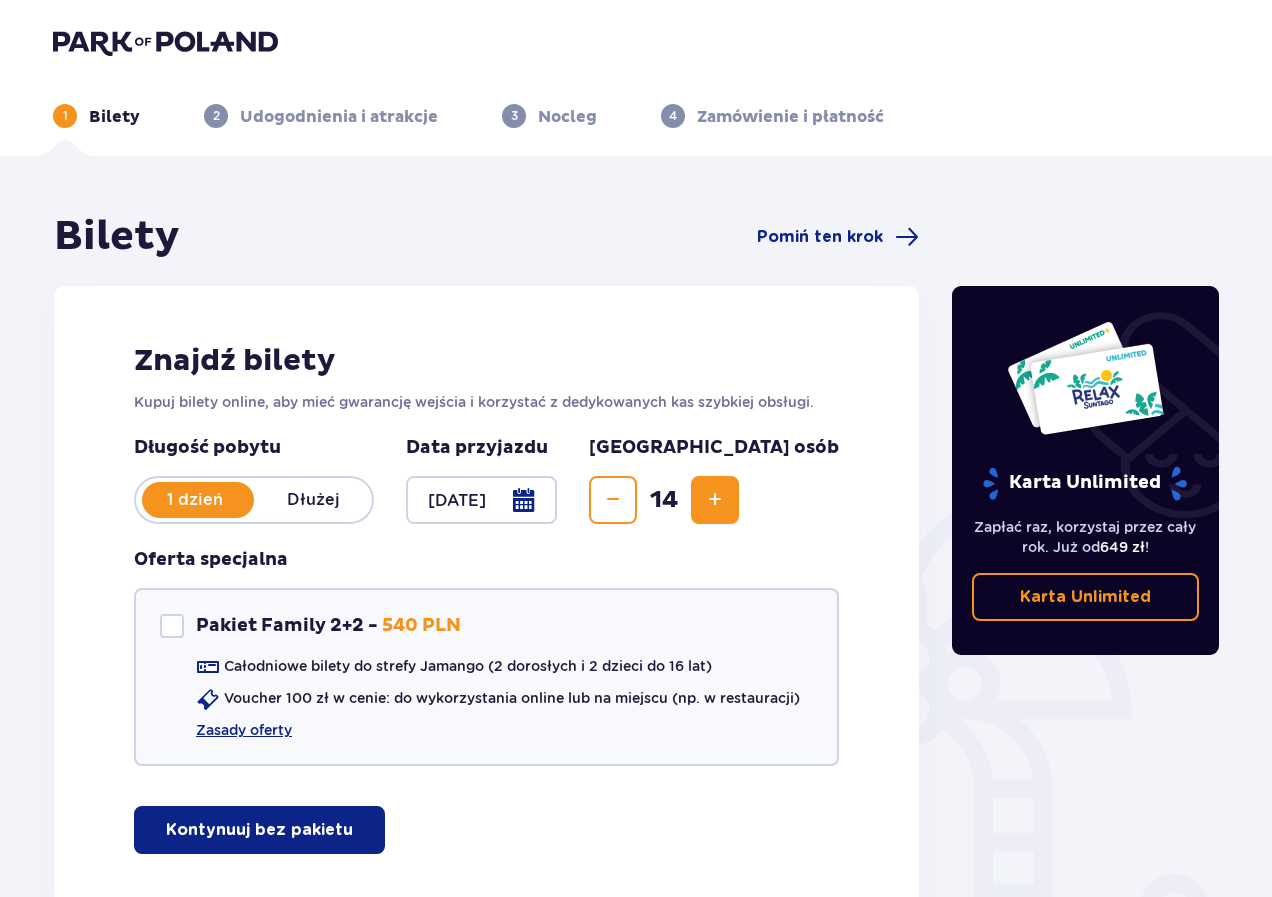click at bounding box center (715, 500) 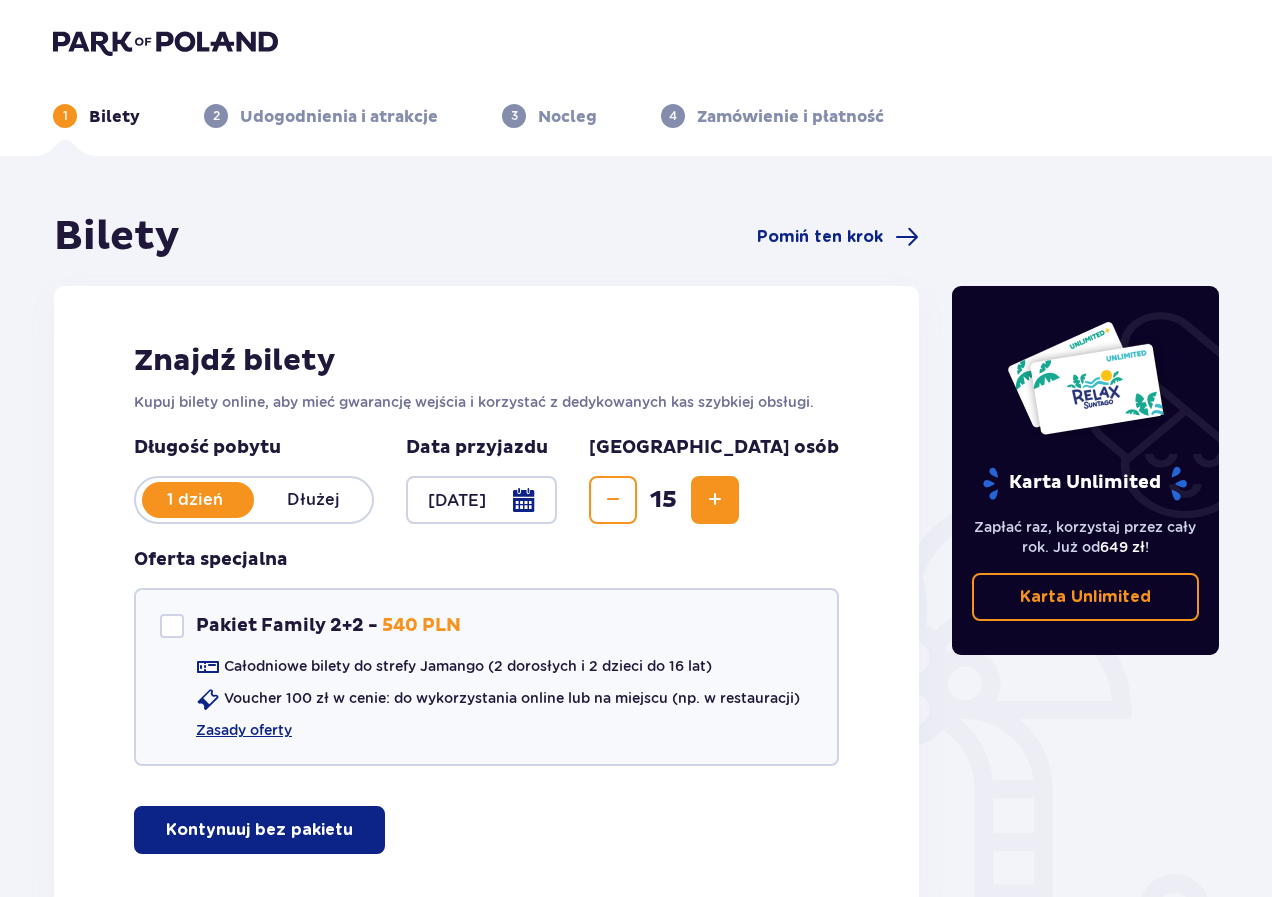 click at bounding box center [715, 500] 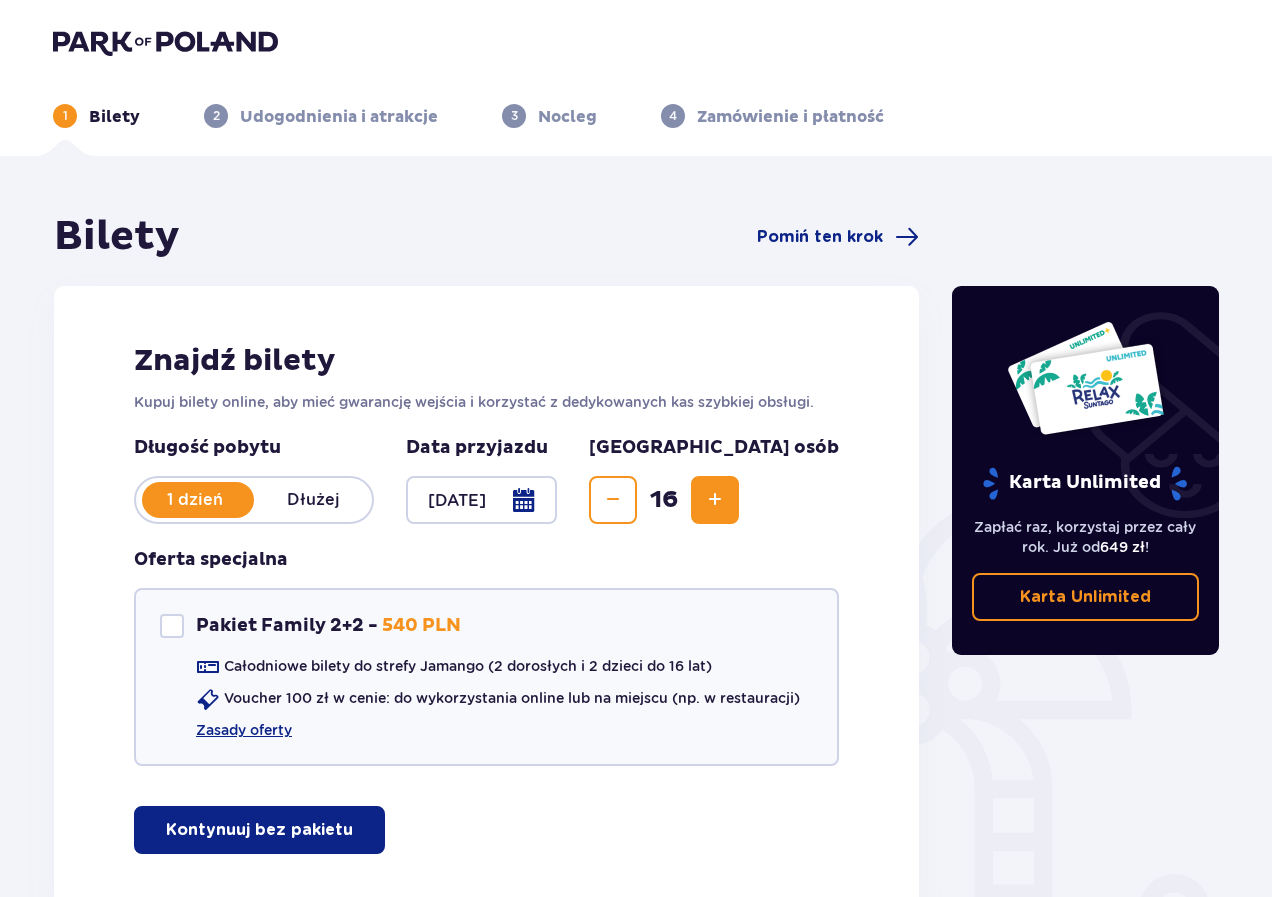 click at bounding box center [715, 500] 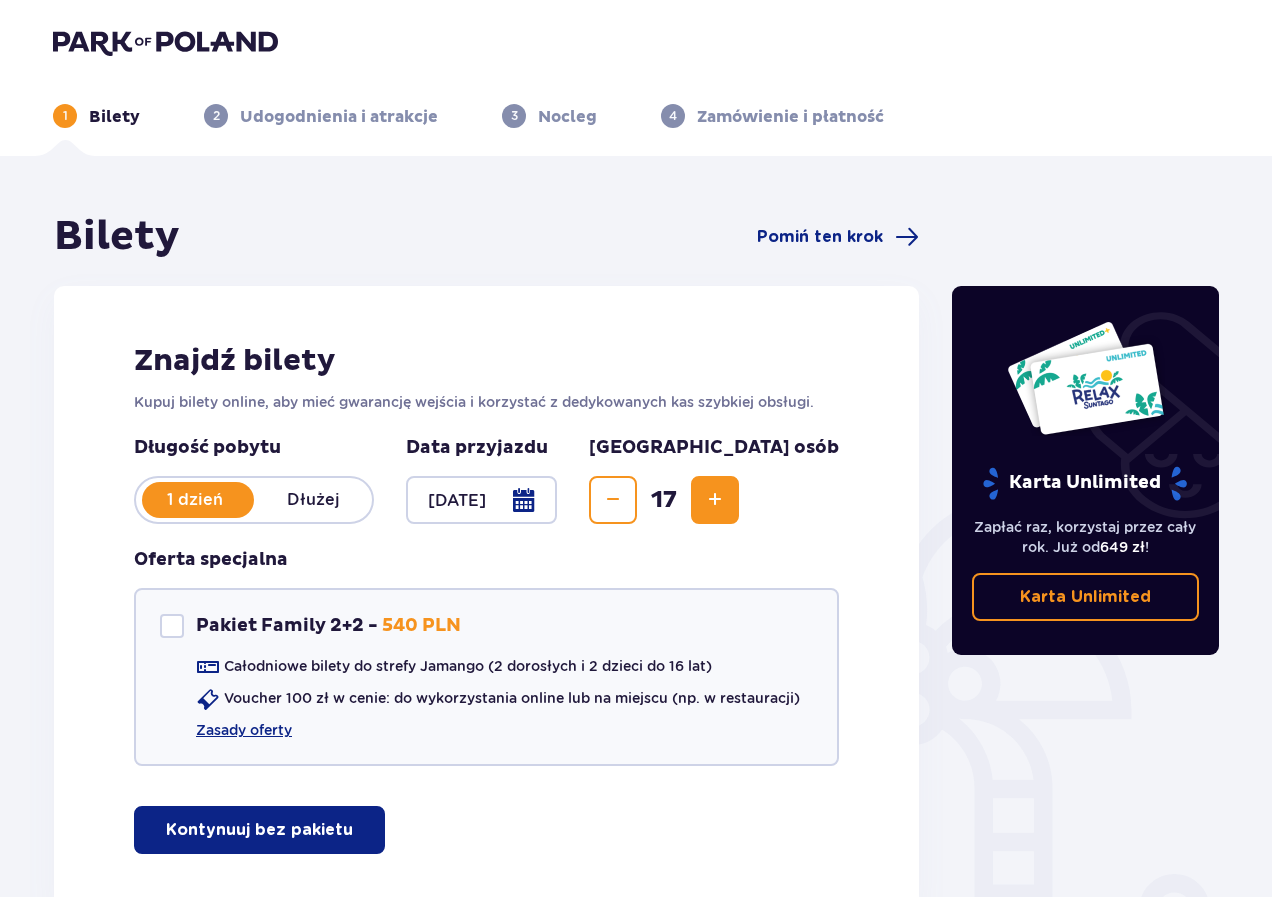 click at bounding box center [715, 500] 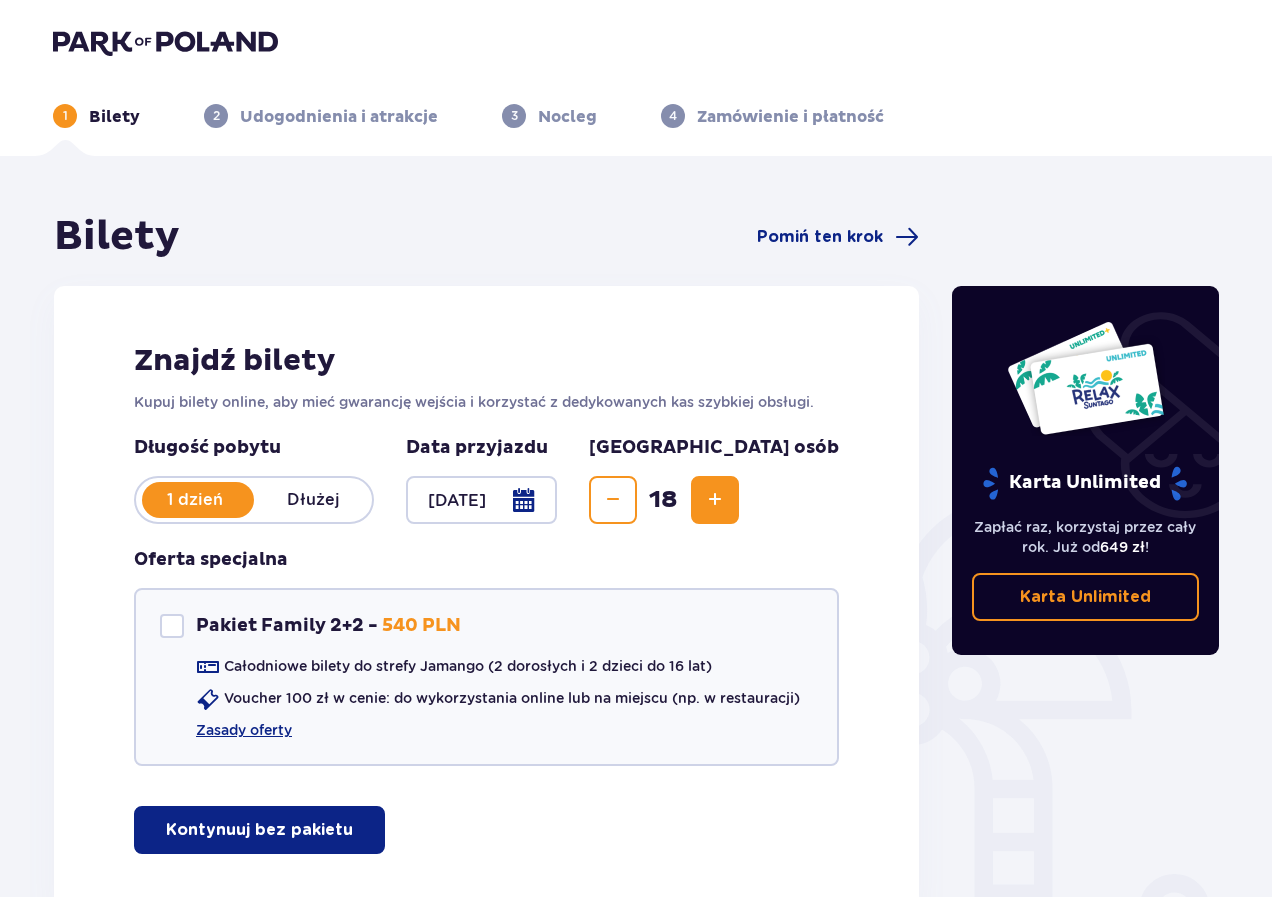 click at bounding box center [715, 500] 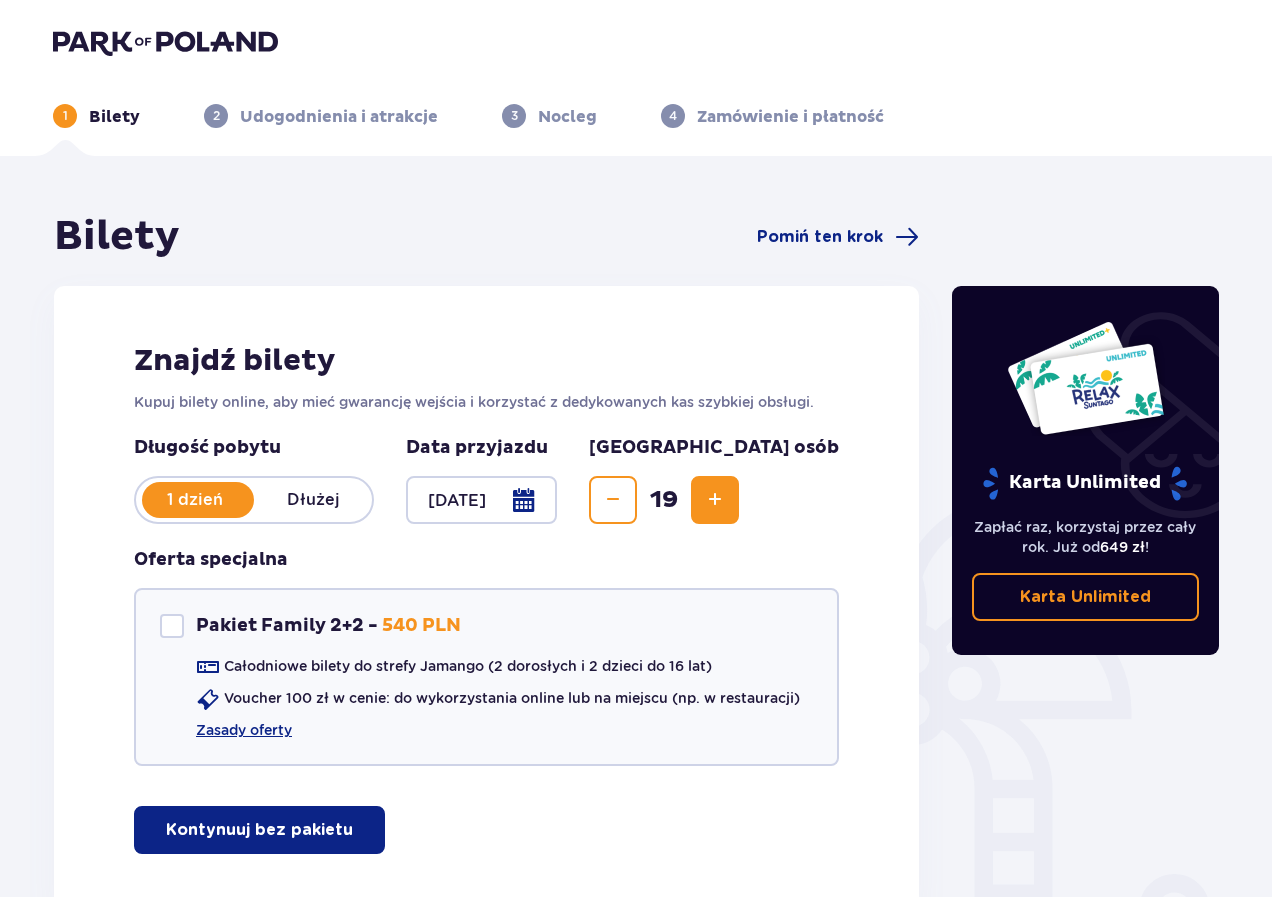 click at bounding box center [715, 500] 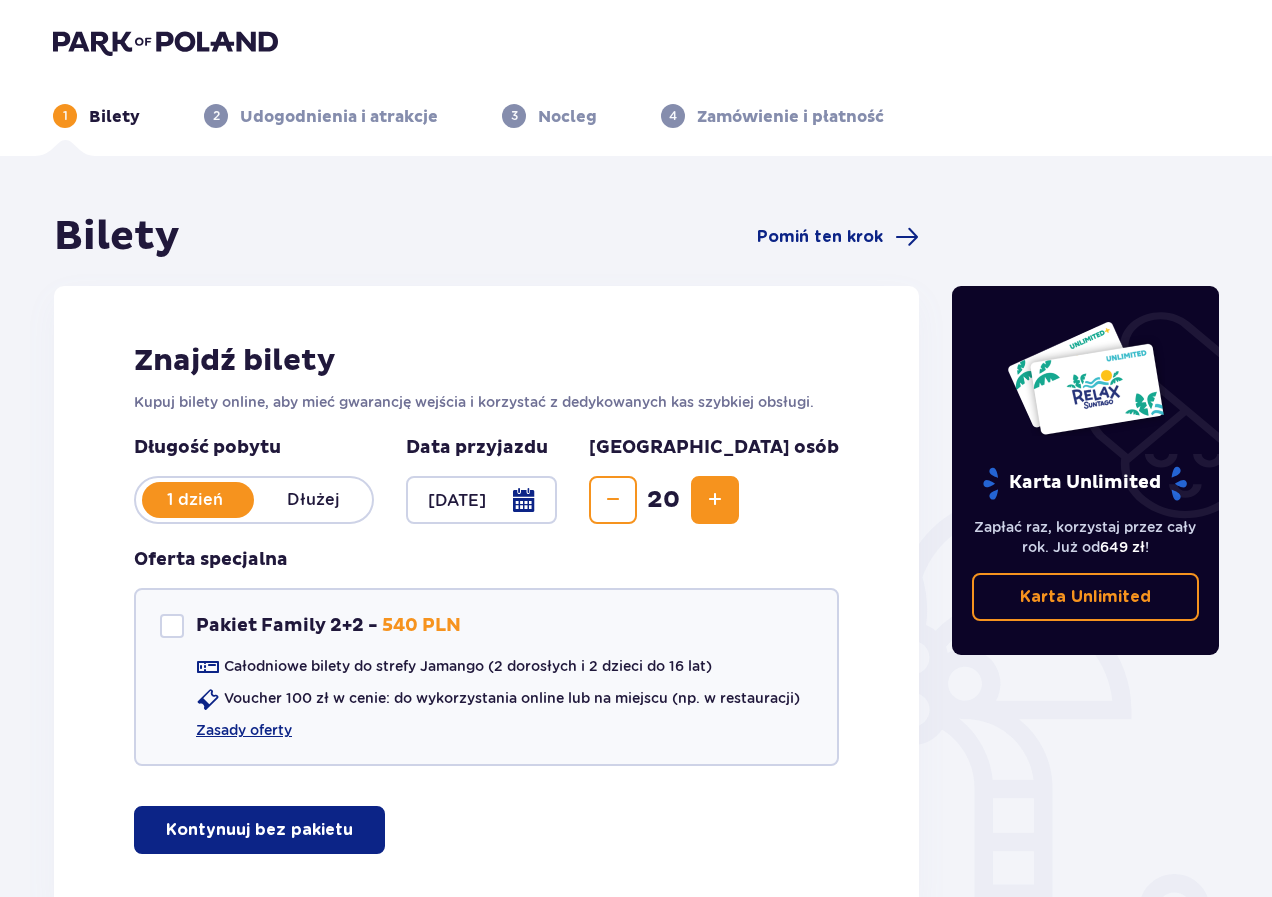 click at bounding box center (715, 500) 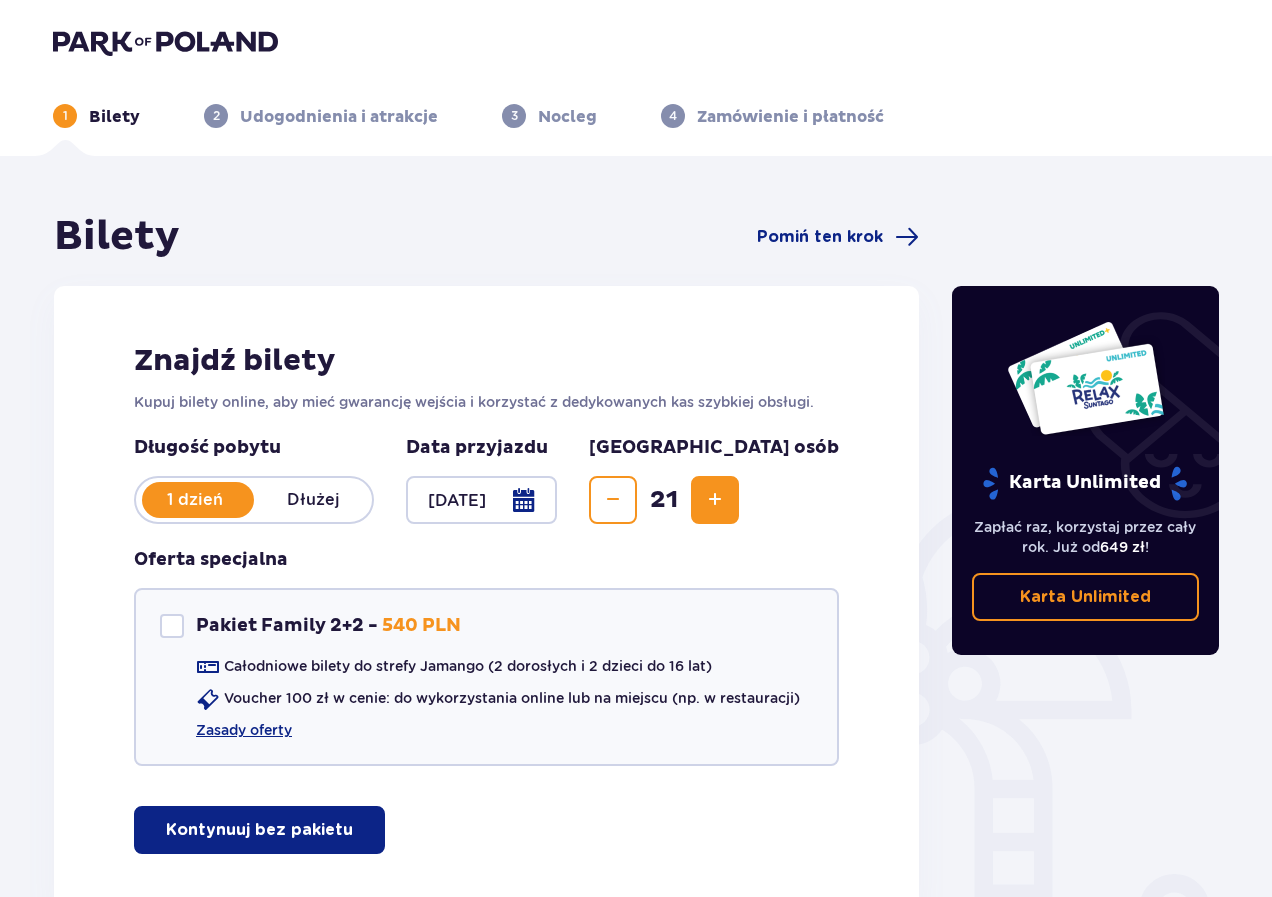 click at bounding box center (715, 500) 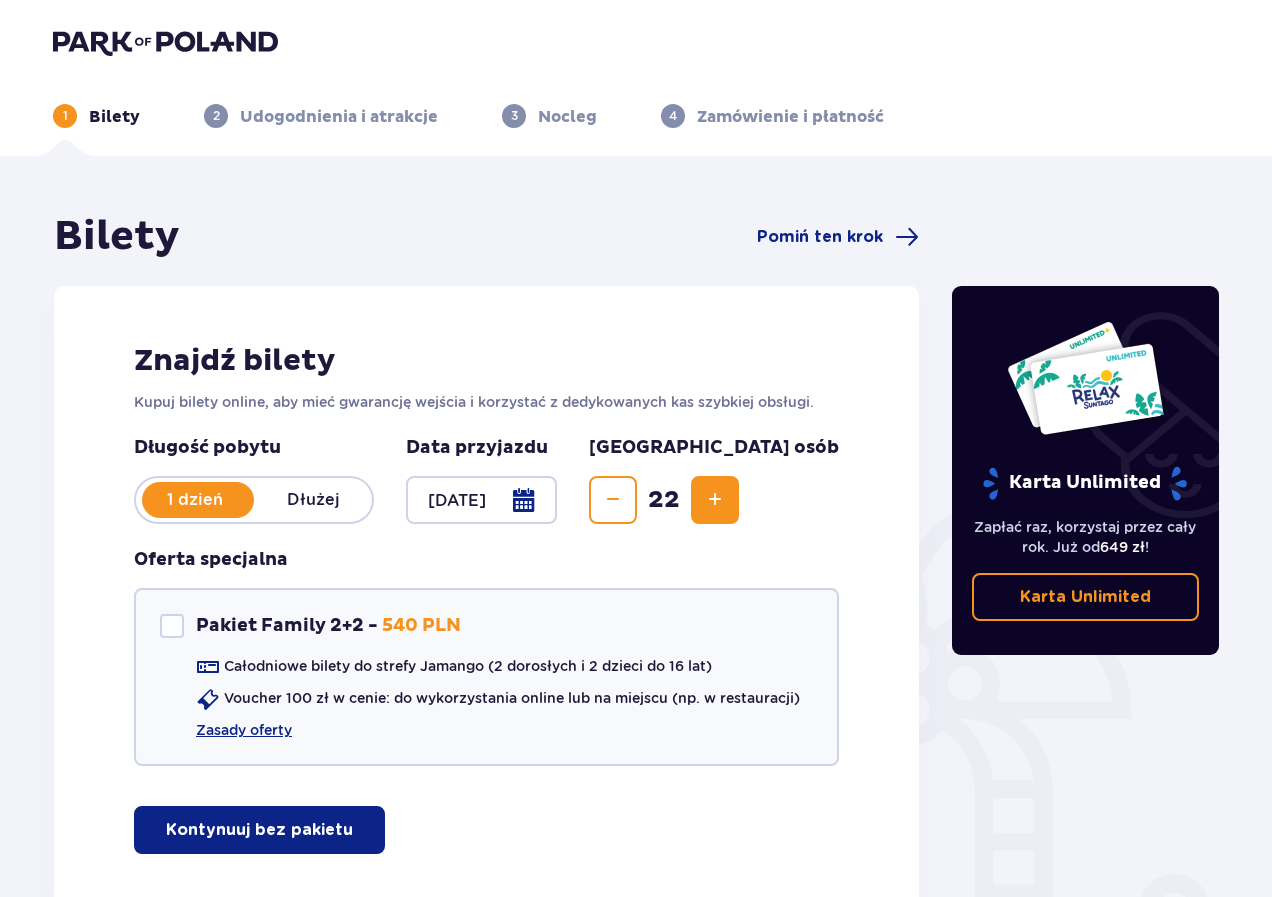 click at bounding box center [715, 500] 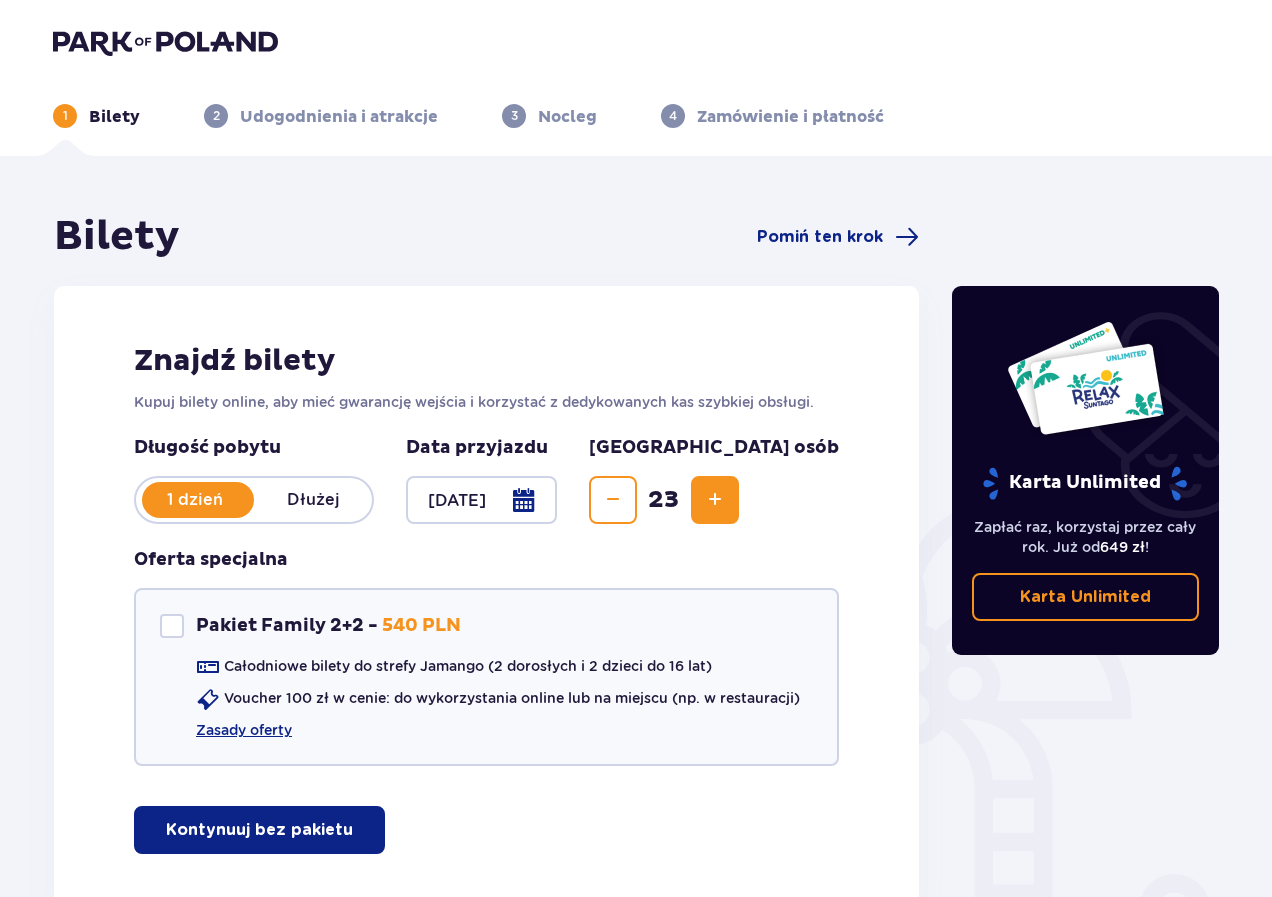click at bounding box center (715, 500) 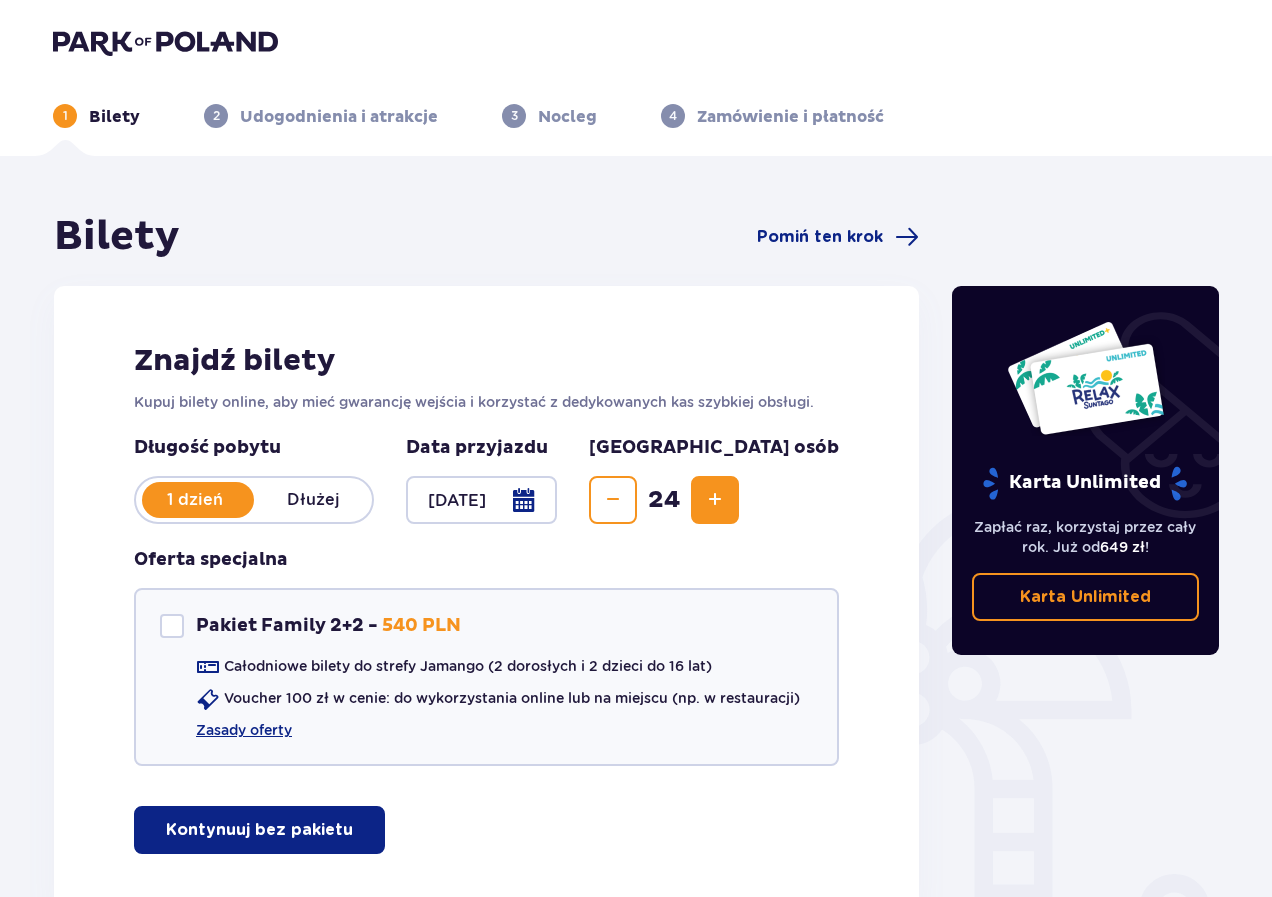 click at bounding box center [715, 500] 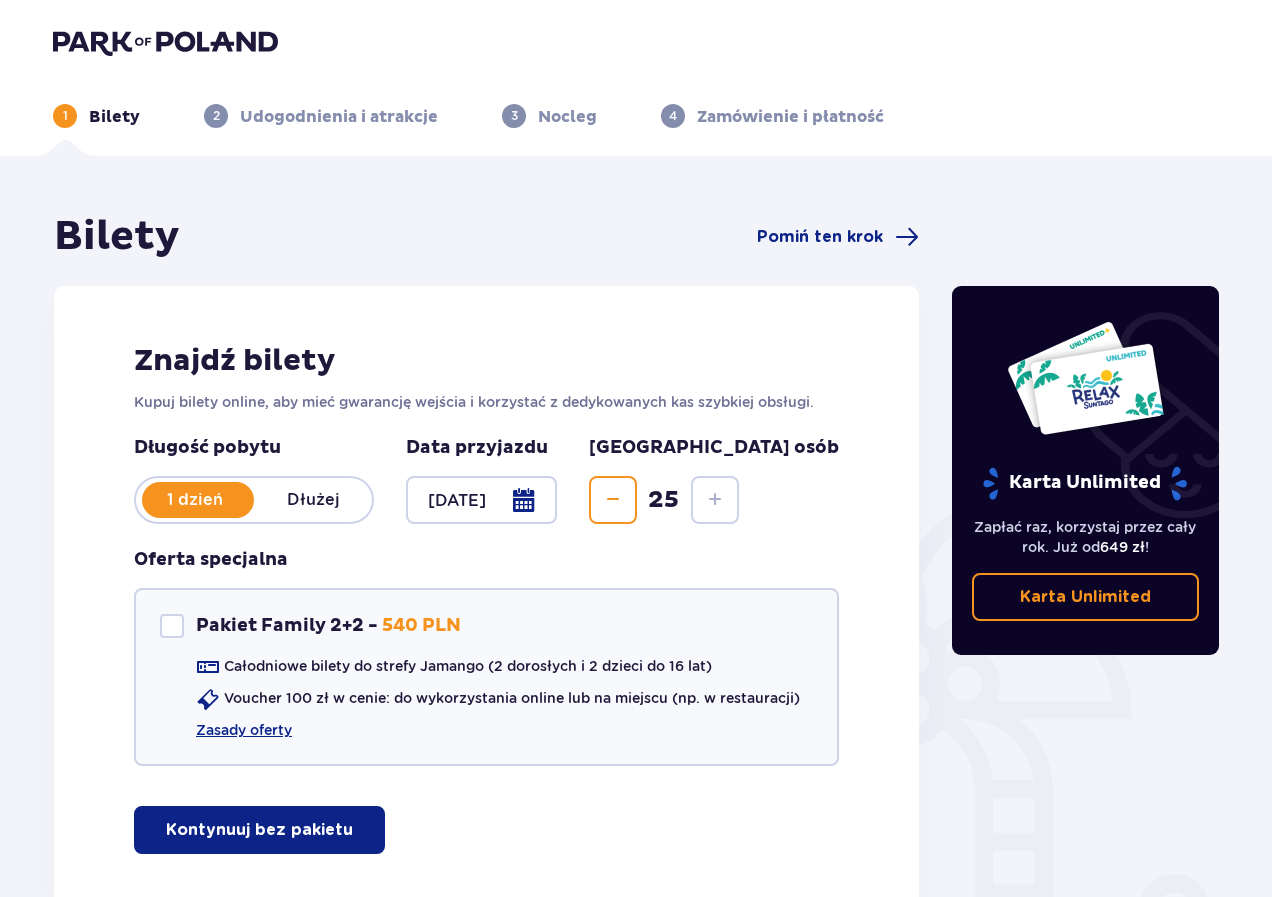 click on "Kontynuuj bez pakietu" at bounding box center [259, 830] 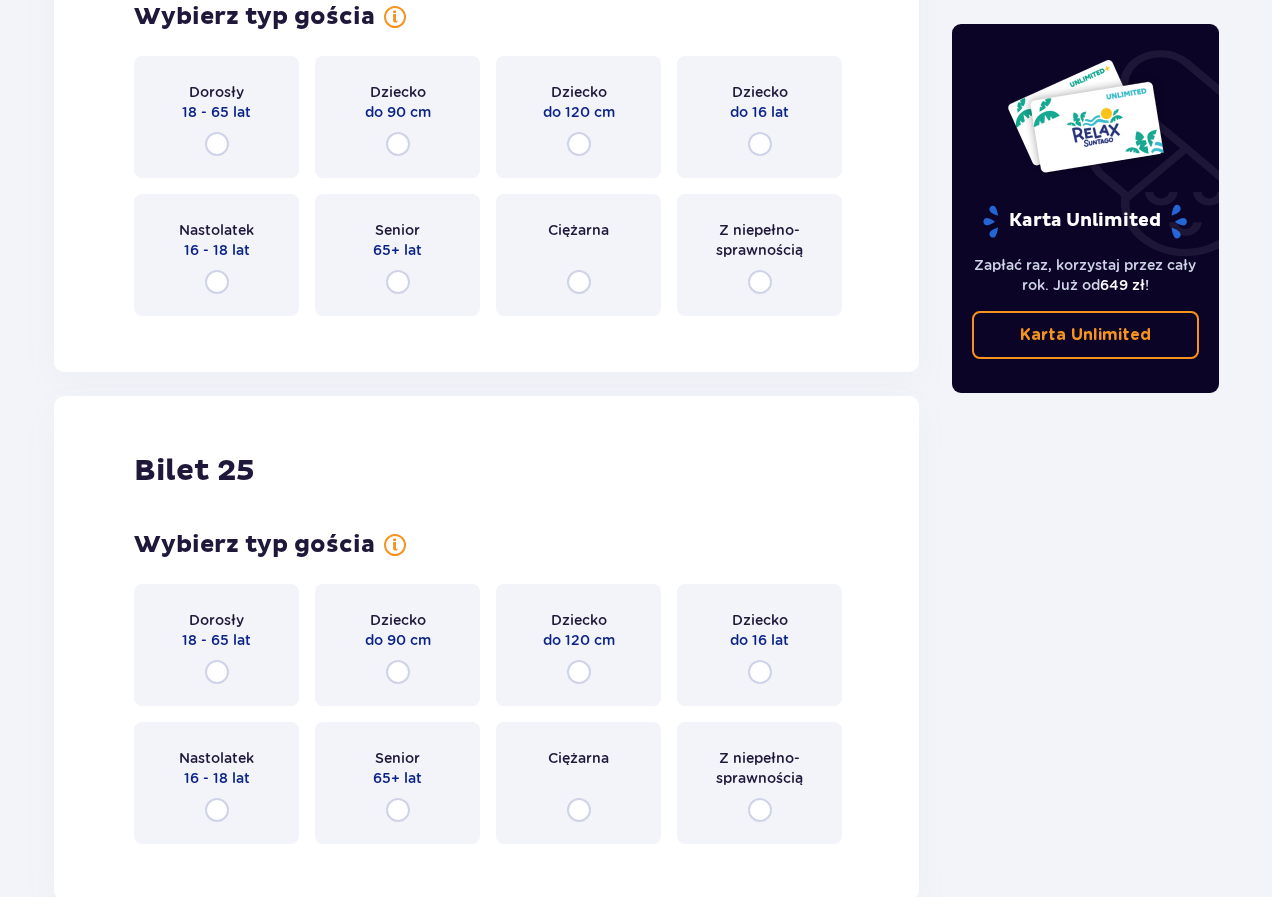 scroll, scrollTop: 13429, scrollLeft: 0, axis: vertical 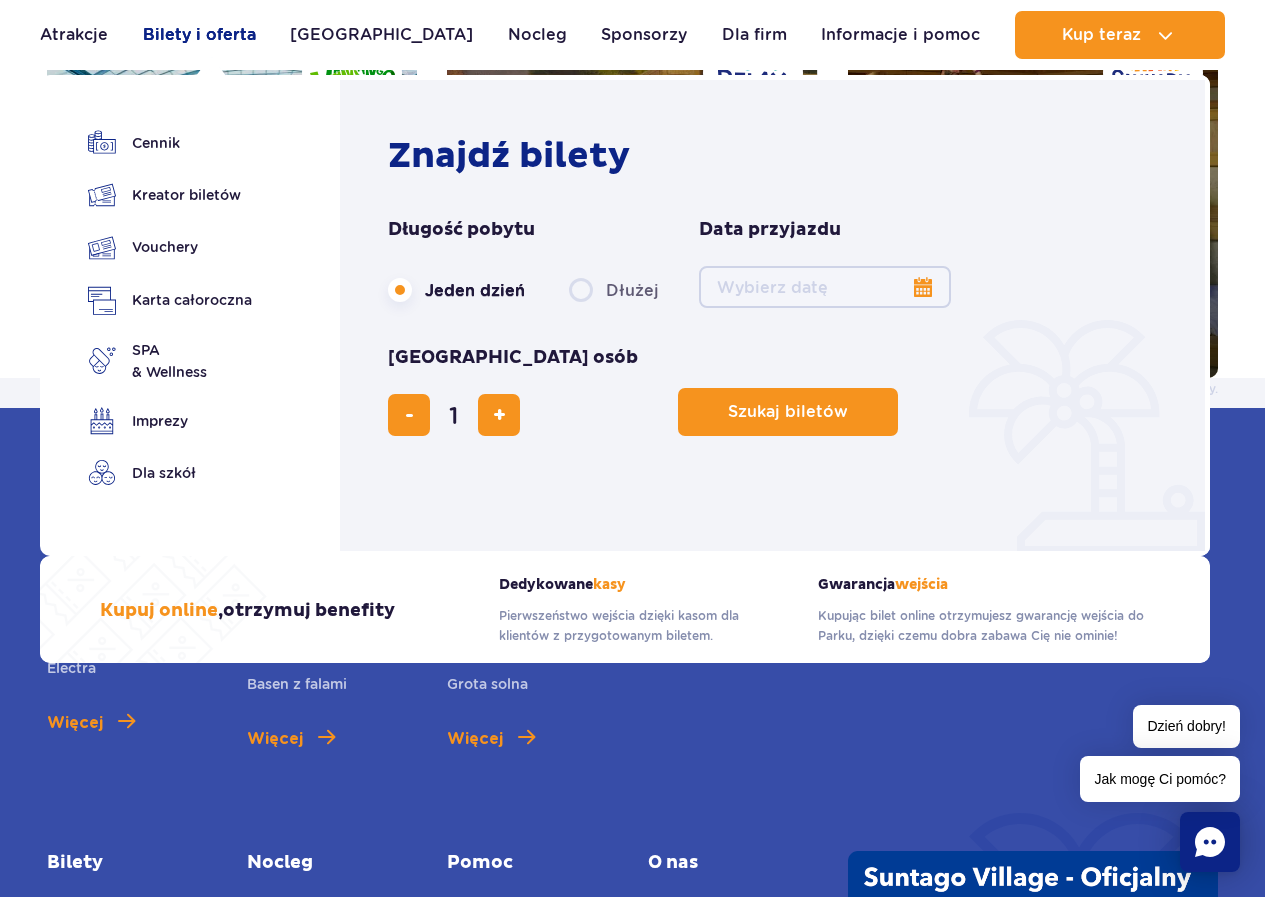 click on "Bilety i oferta" at bounding box center (199, 35) 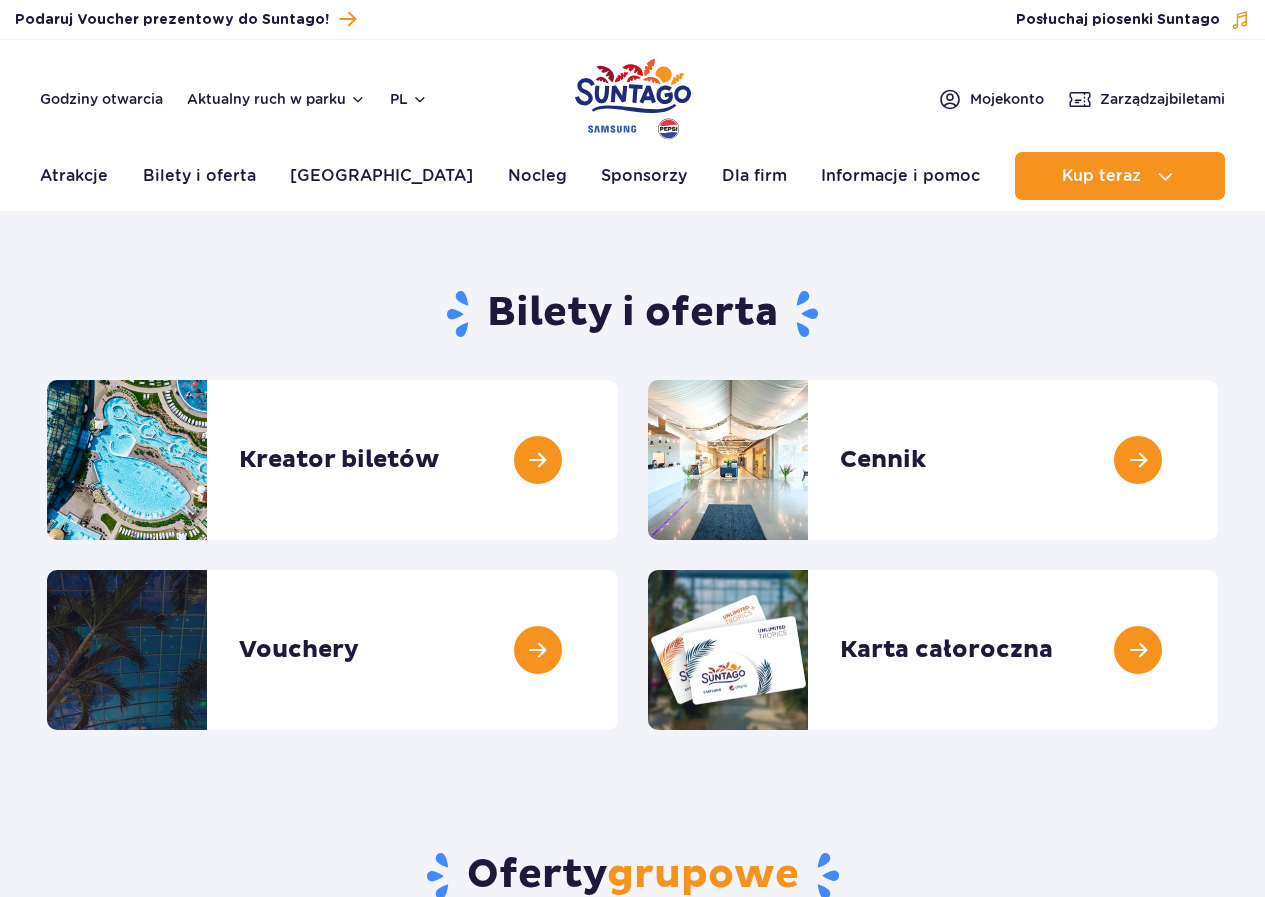 scroll, scrollTop: 0, scrollLeft: 0, axis: both 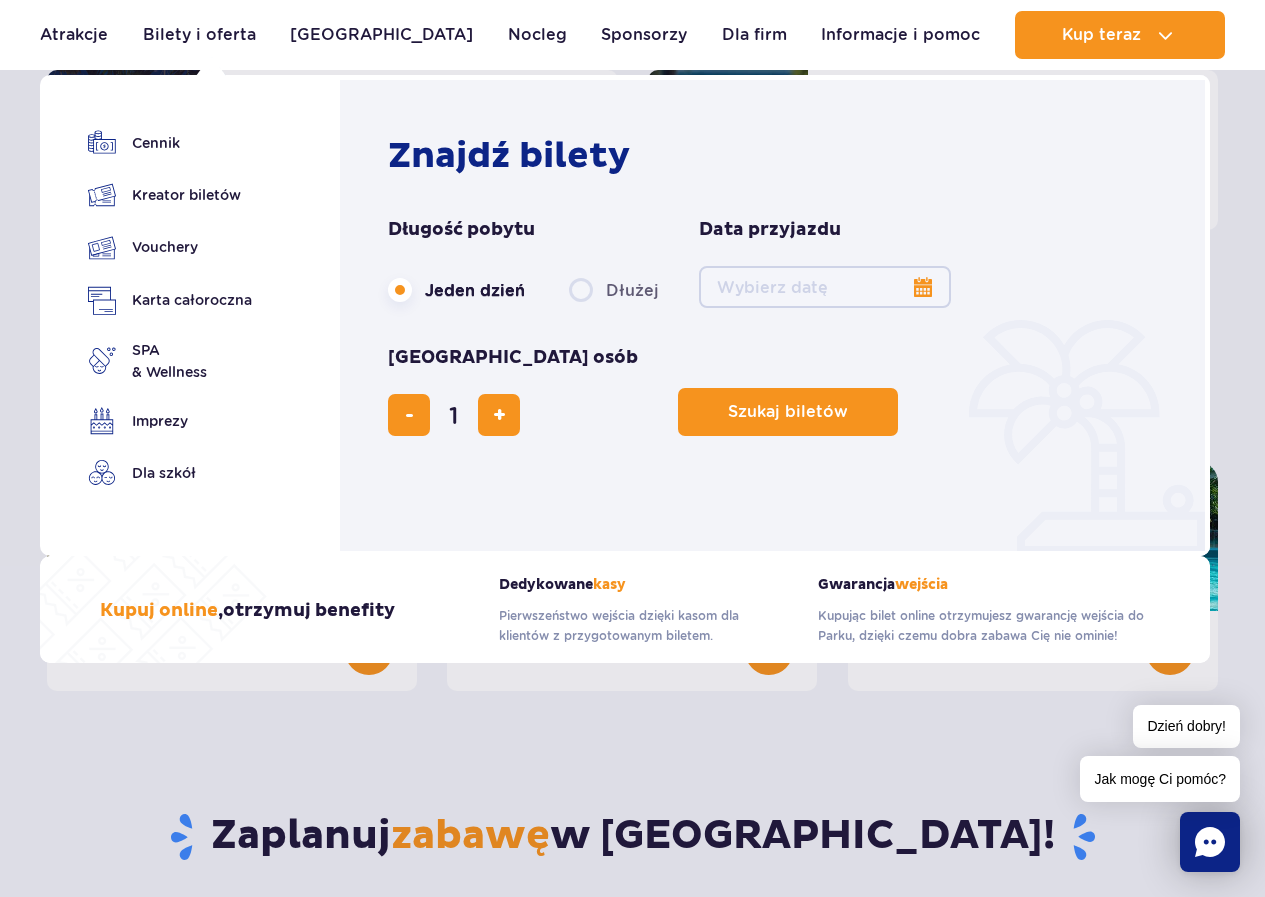 click on "Bilety i oferta
Cennik
Kreator biletów
Vouchery
Dłużej" at bounding box center [625, 361] 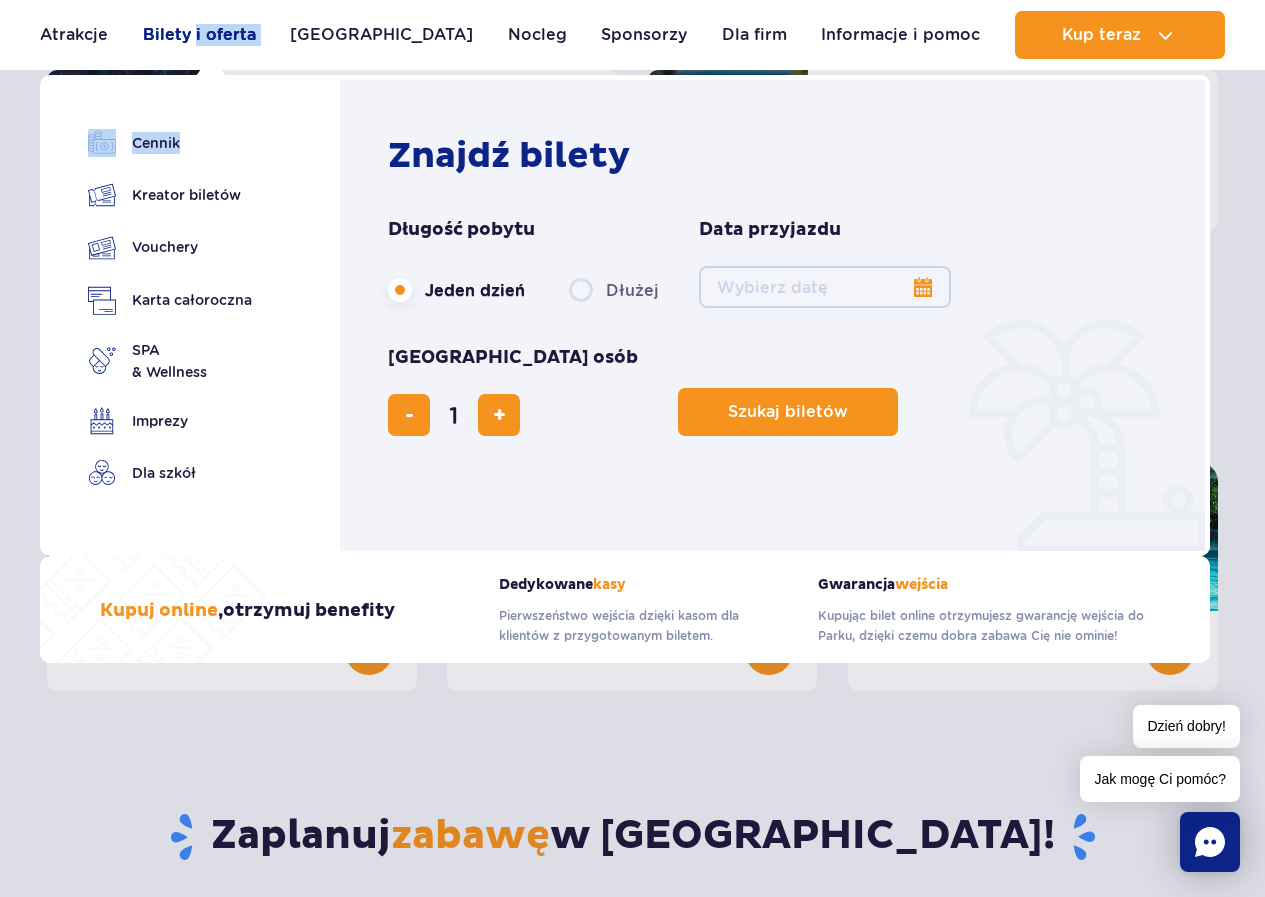drag, startPoint x: 180, startPoint y: 60, endPoint x: 205, endPoint y: 31, distance: 38.28838 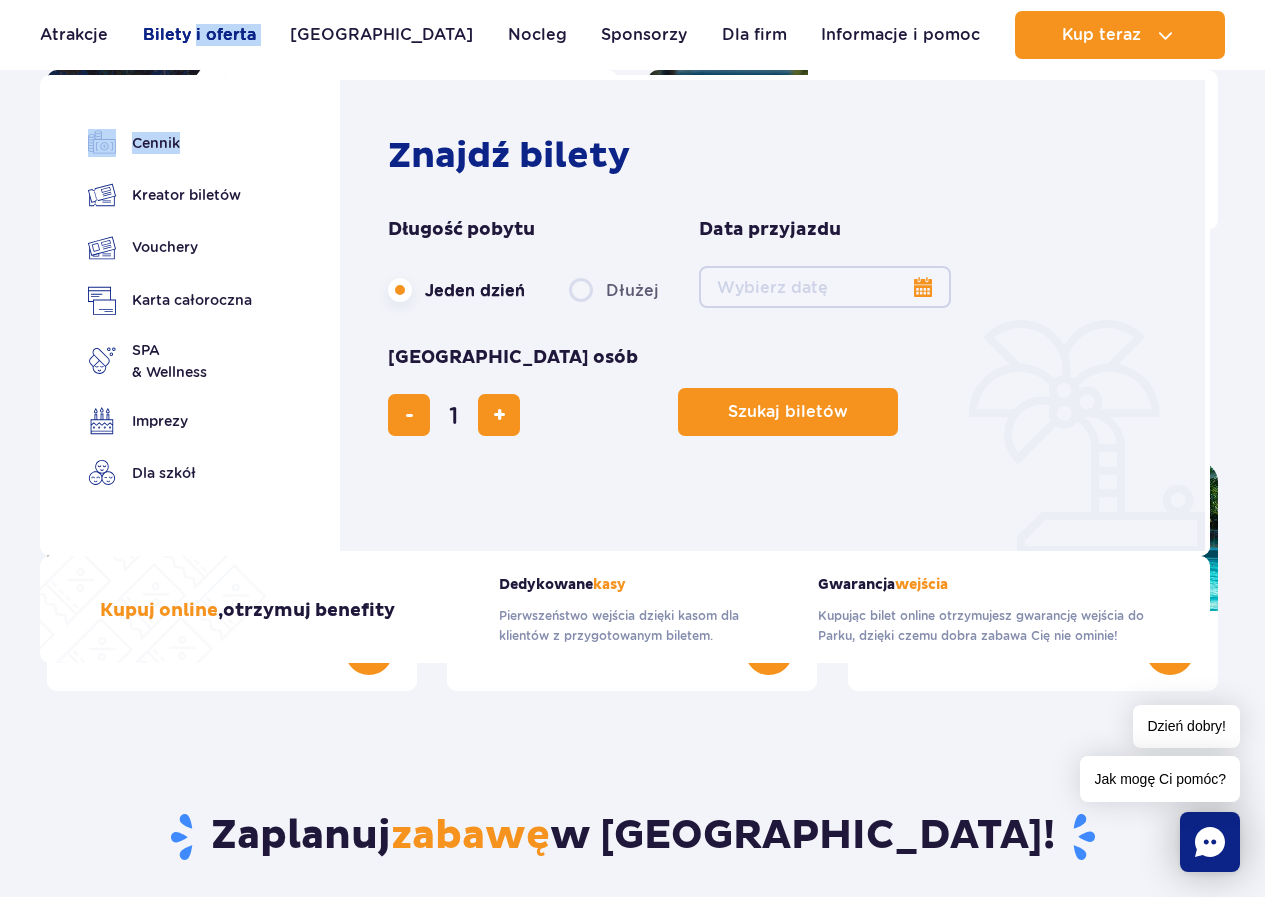 click on "Bilety i oferta" at bounding box center (199, 35) 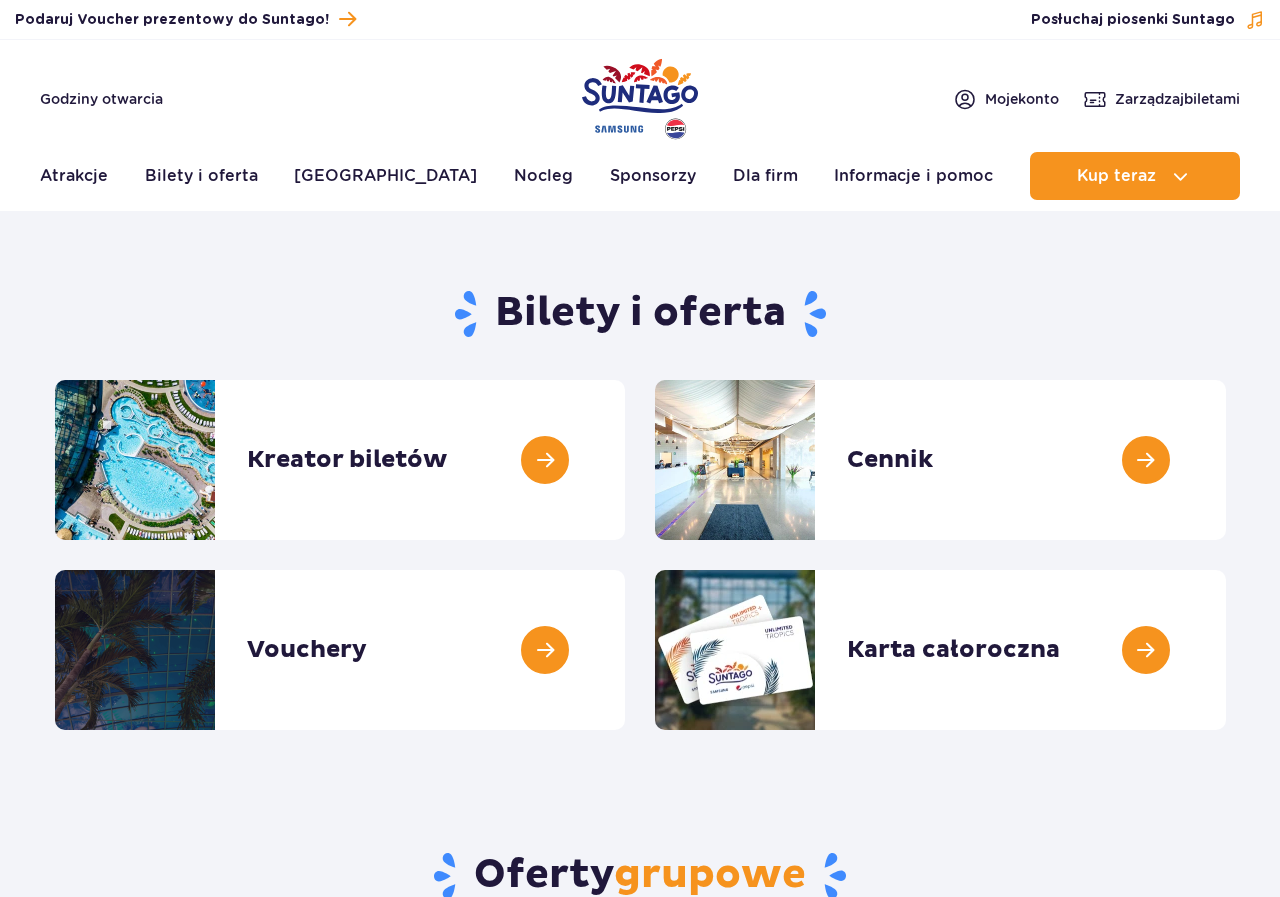 click on "Podaruj Voucher prezentowy do Suntago!" at bounding box center [185, 19] 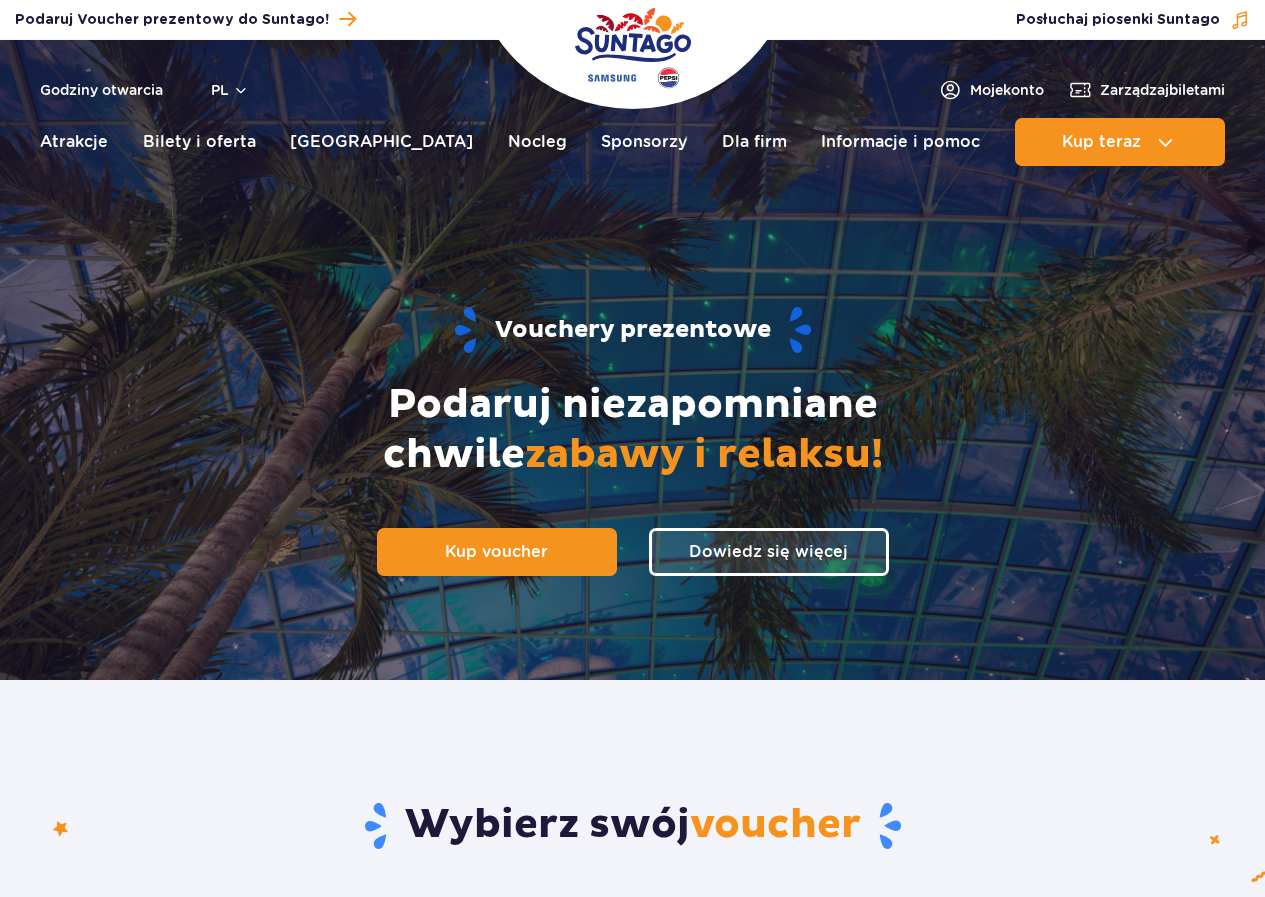 scroll, scrollTop: 0, scrollLeft: 0, axis: both 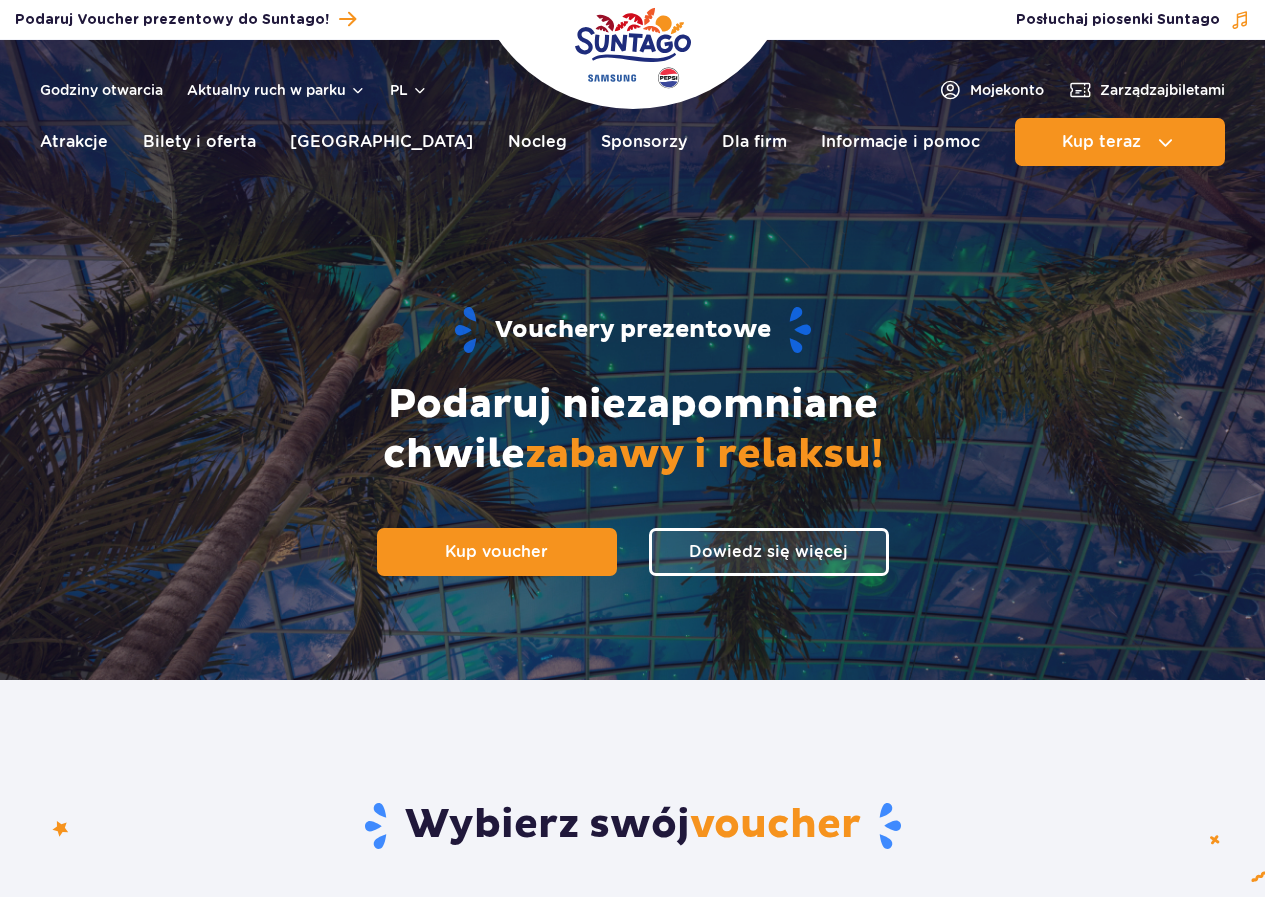 click on "Przejdź do menu
Przejdź do treści
Przejdź do stopki
Mapa serwisu
Dzień dobry! Jak mogę Ci pomóc?
Podaruj voucher
Podaruj Voucher prezentowy do Suntago!" at bounding box center [632, 2423] 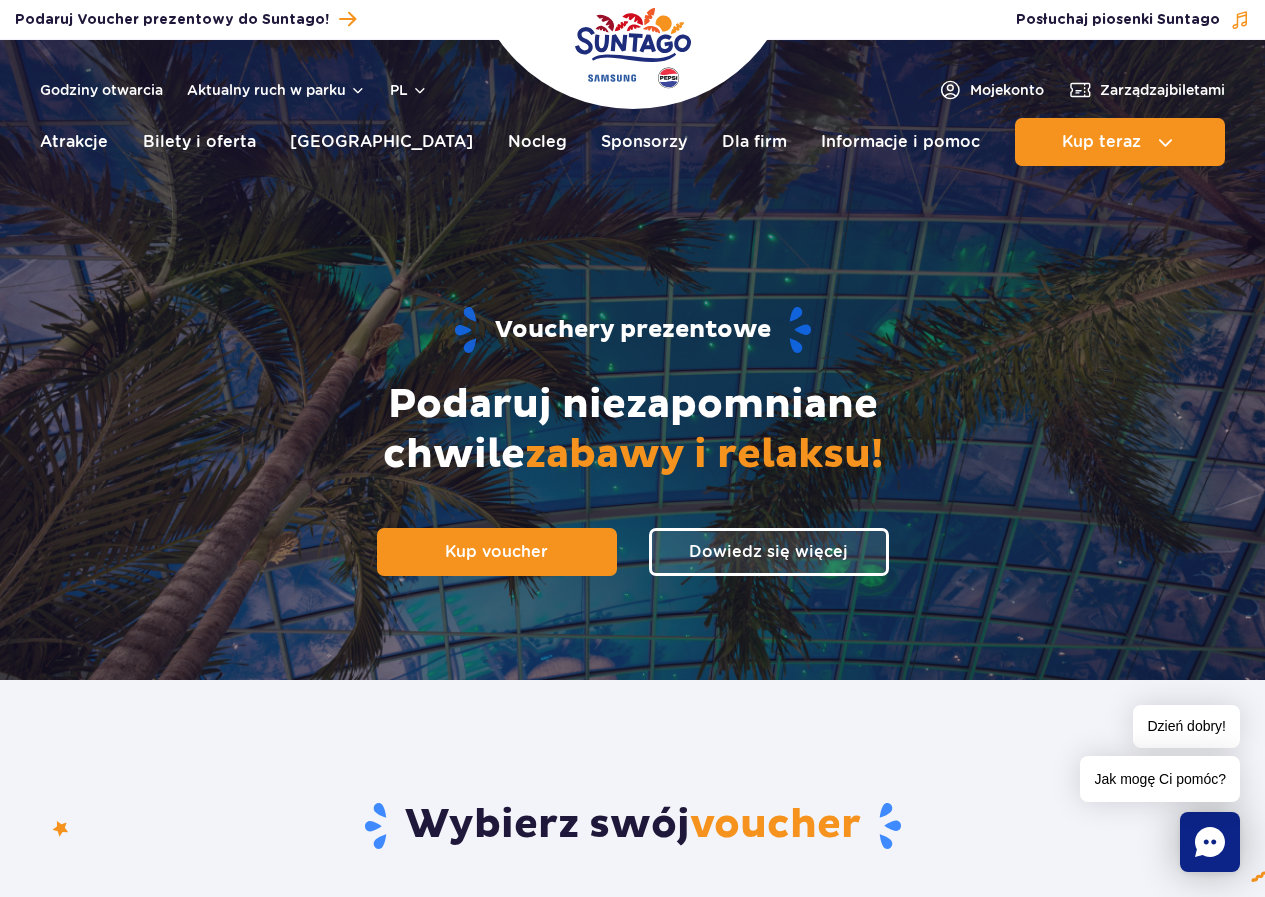 click on "Podaruj Voucher prezentowy do Suntago!" at bounding box center [185, 19] 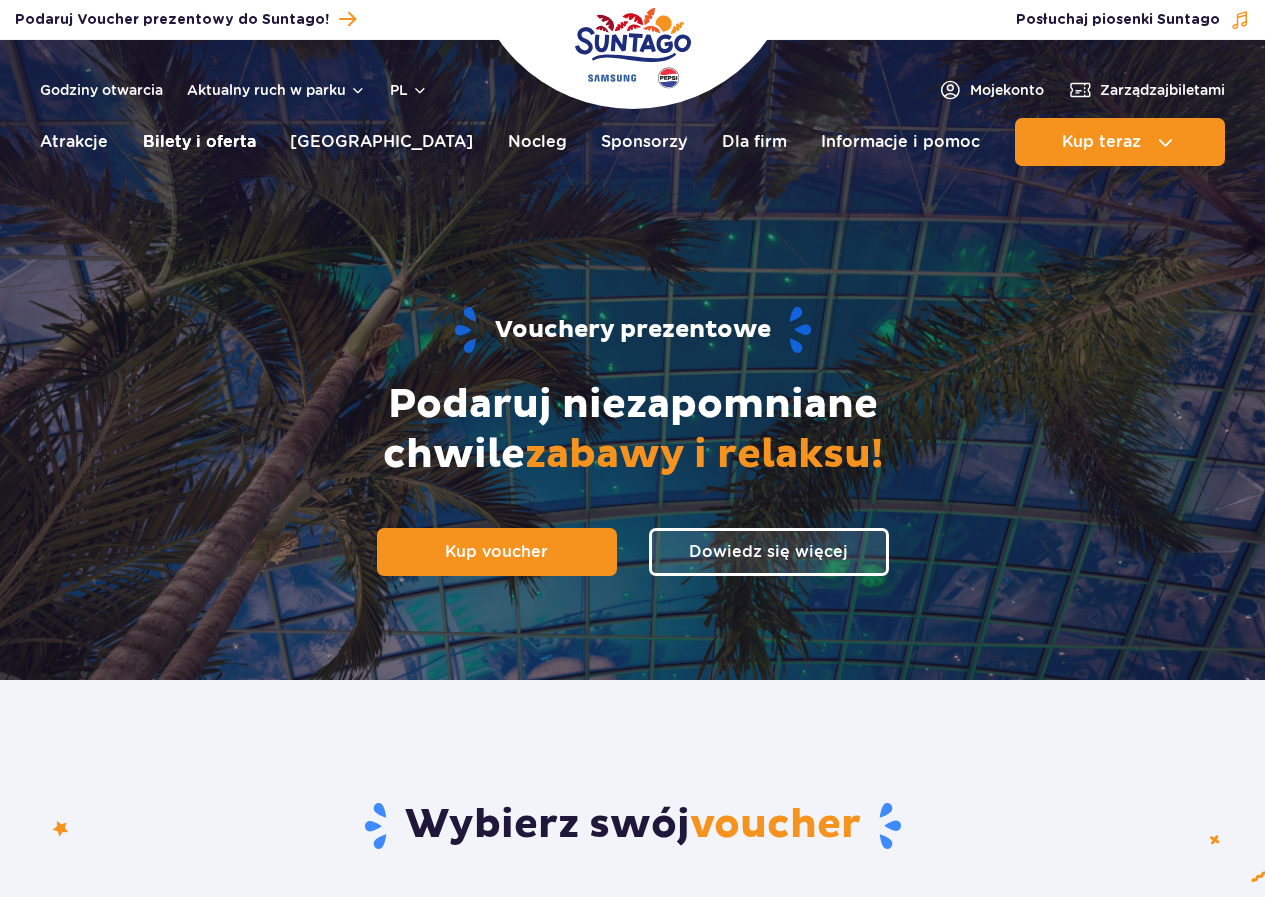 scroll, scrollTop: 0, scrollLeft: 0, axis: both 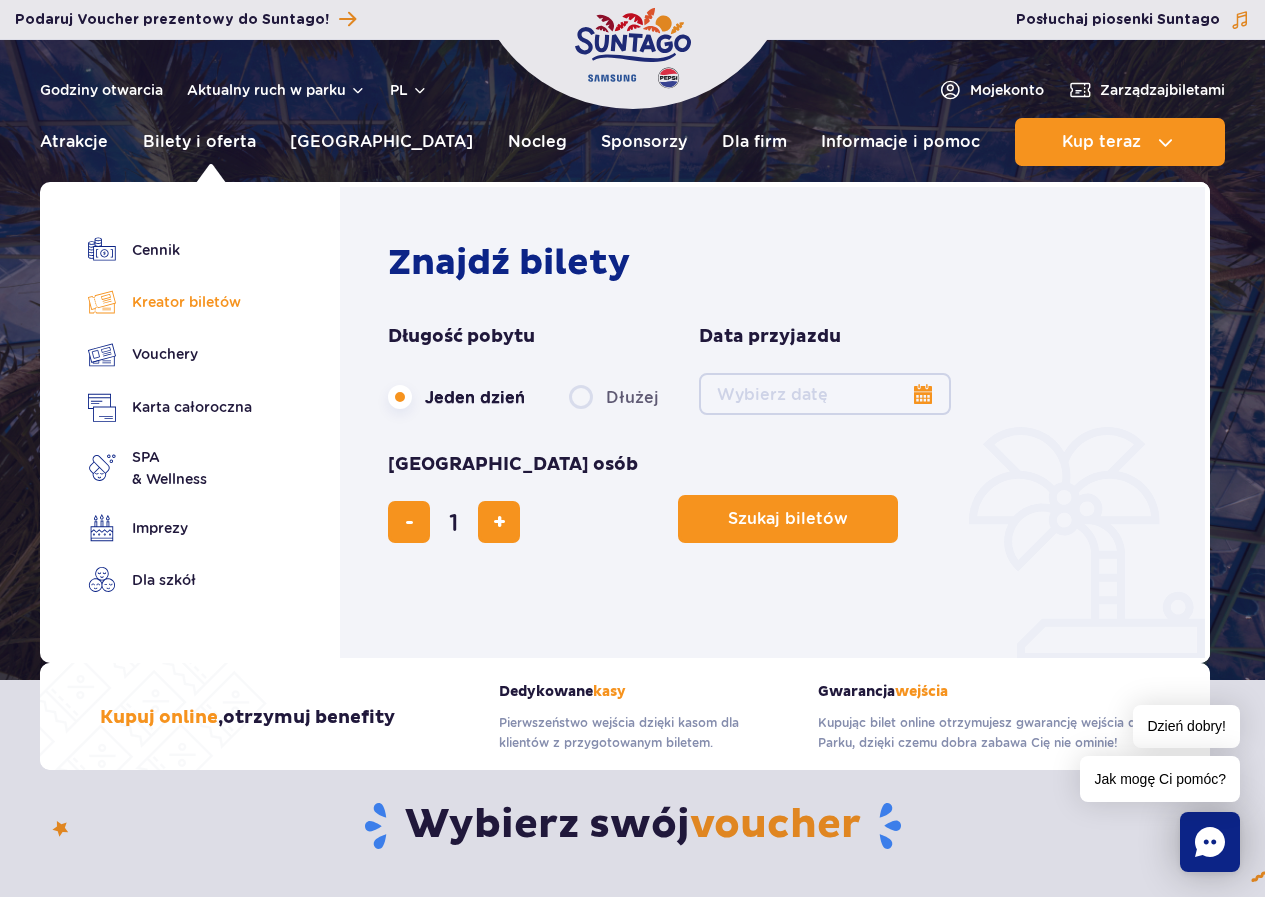 click on "Kreator biletów" at bounding box center (170, 302) 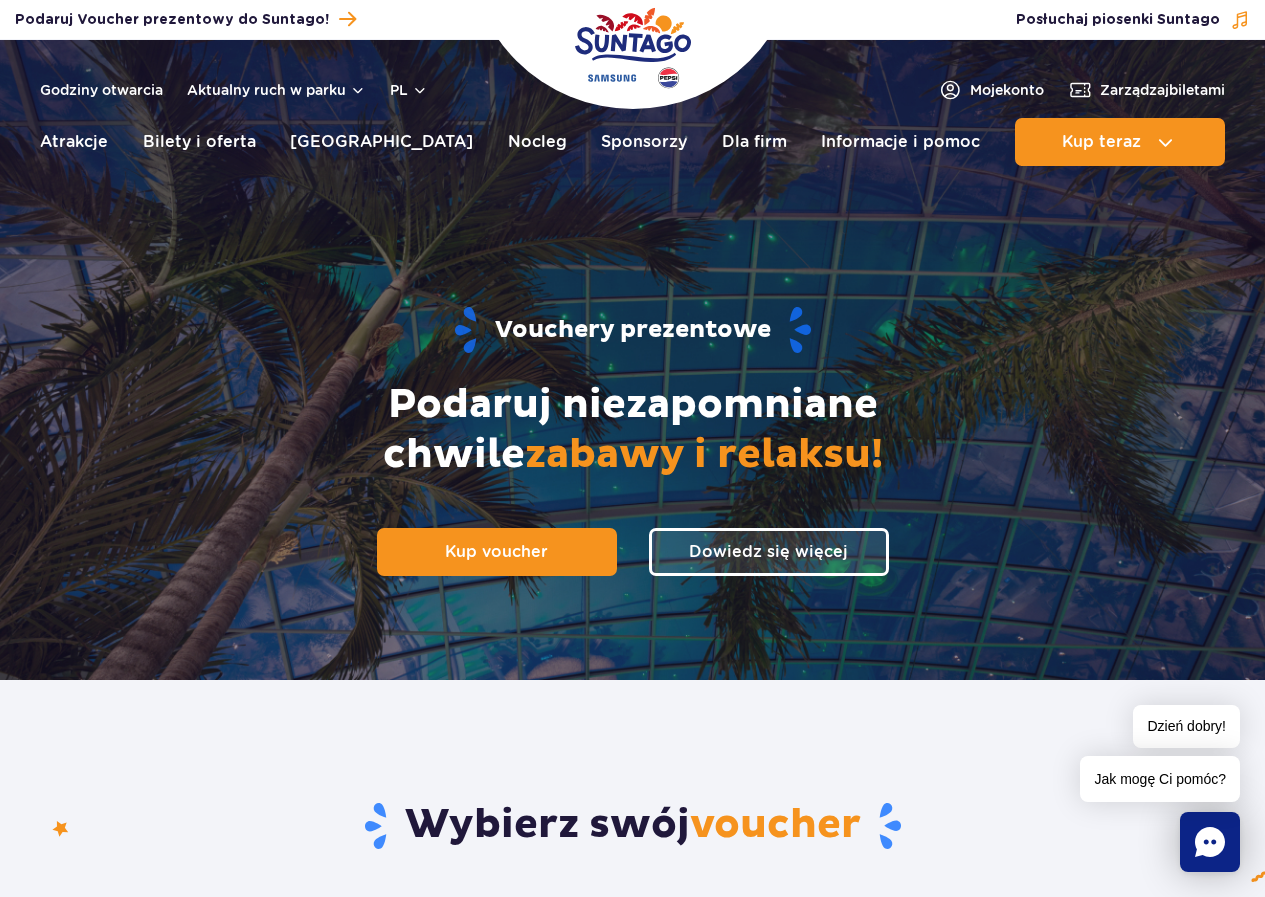 scroll, scrollTop: 200, scrollLeft: 0, axis: vertical 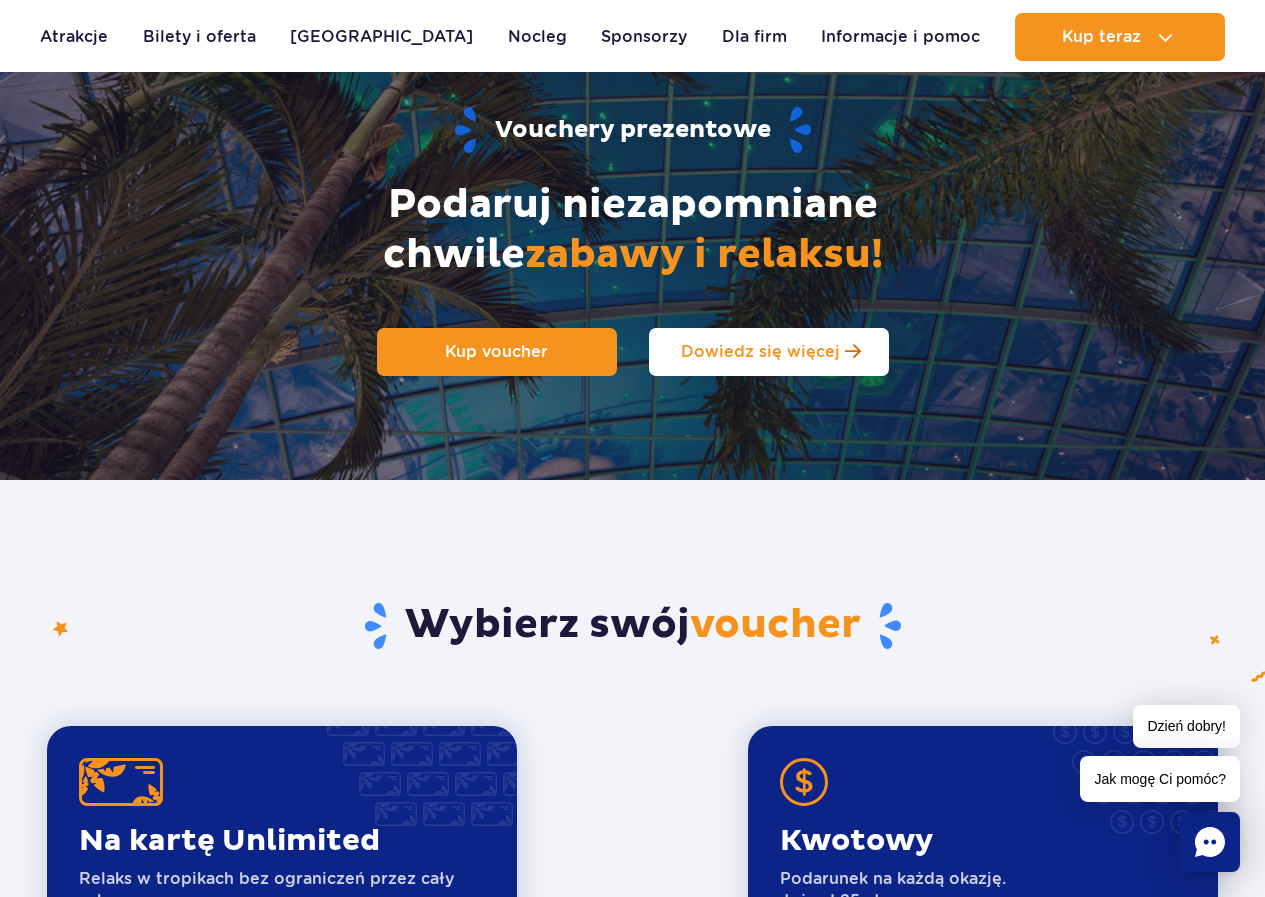click on "Dowiedz się więcej" at bounding box center (760, 351) 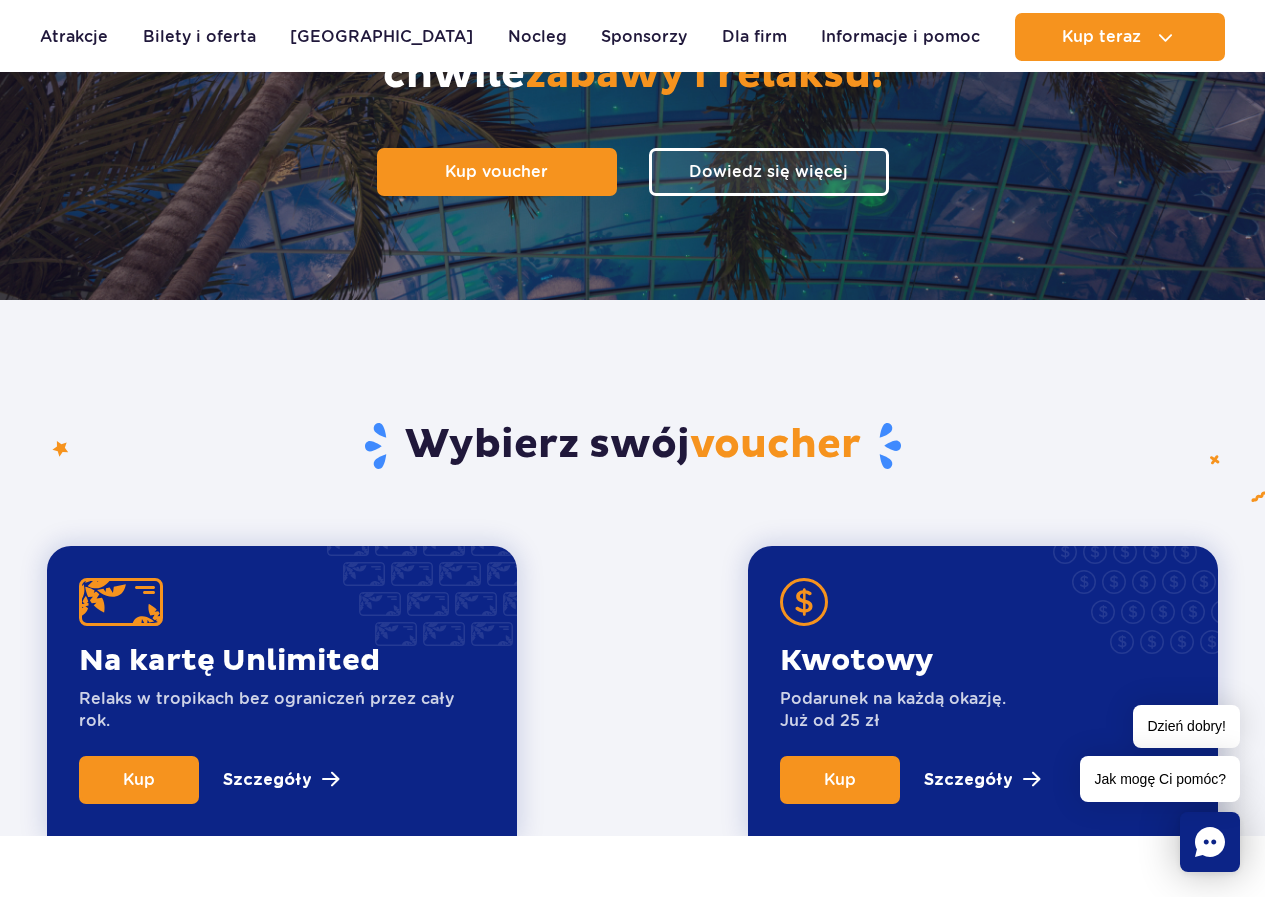 scroll, scrollTop: 0, scrollLeft: 0, axis: both 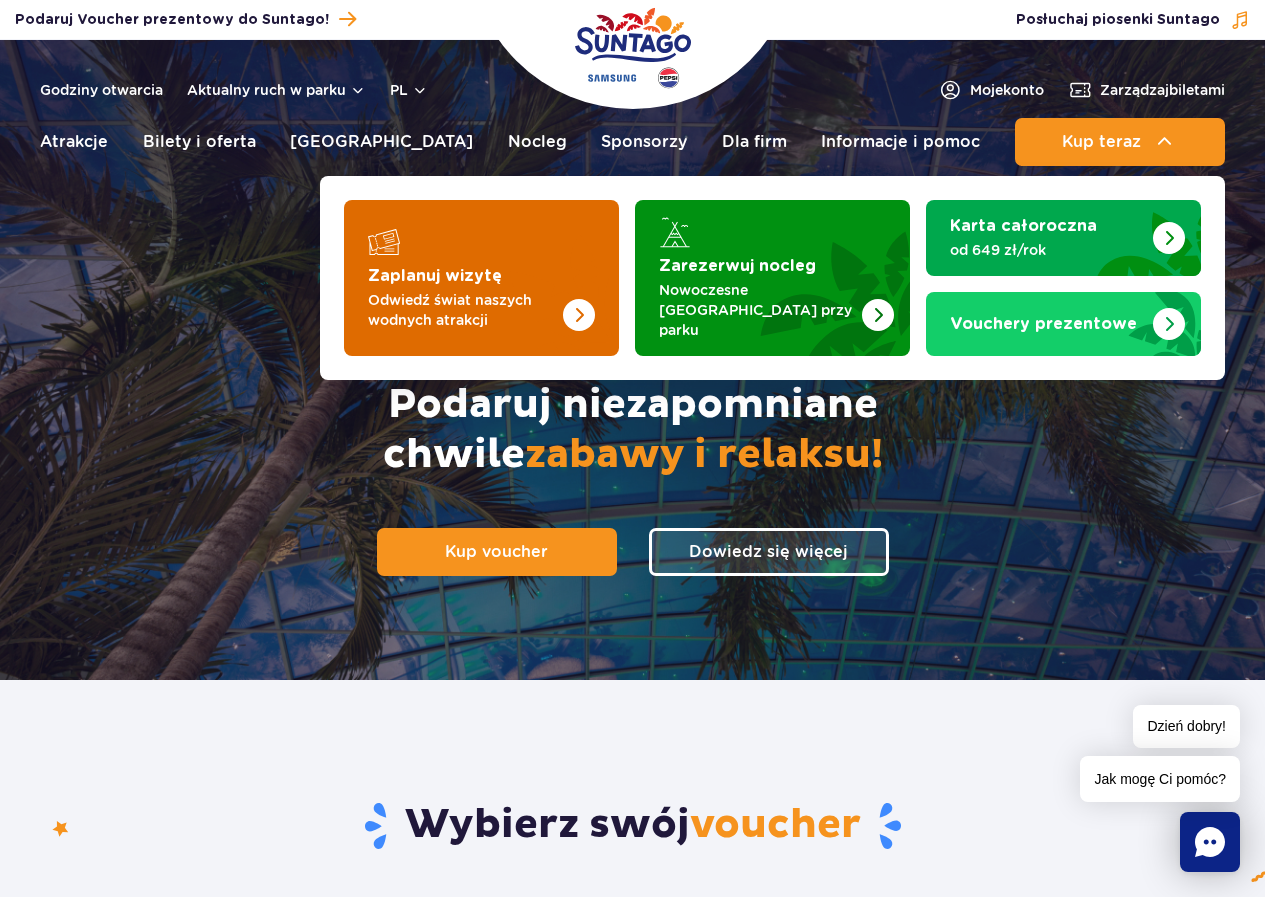click at bounding box center (481, 278) 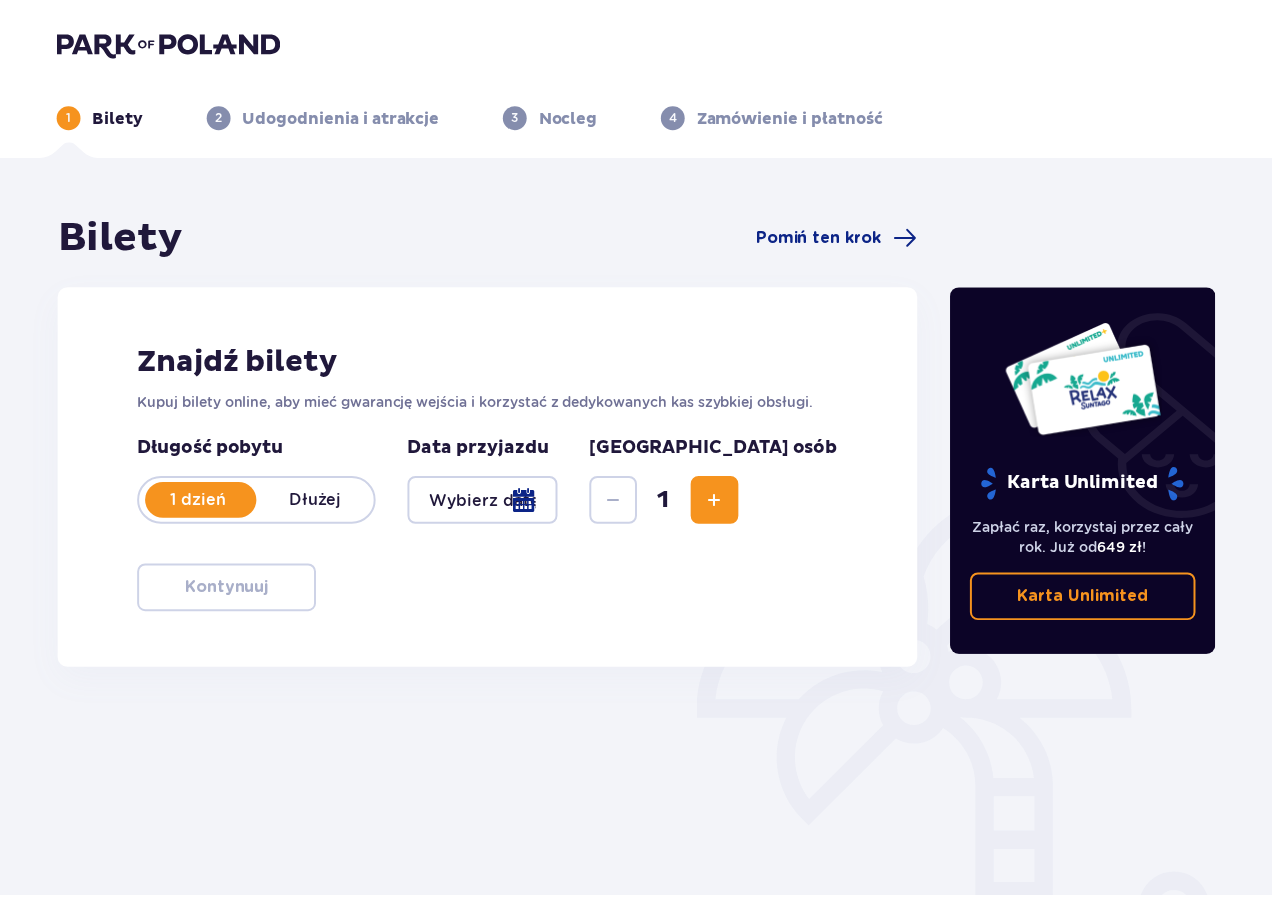 scroll, scrollTop: 0, scrollLeft: 0, axis: both 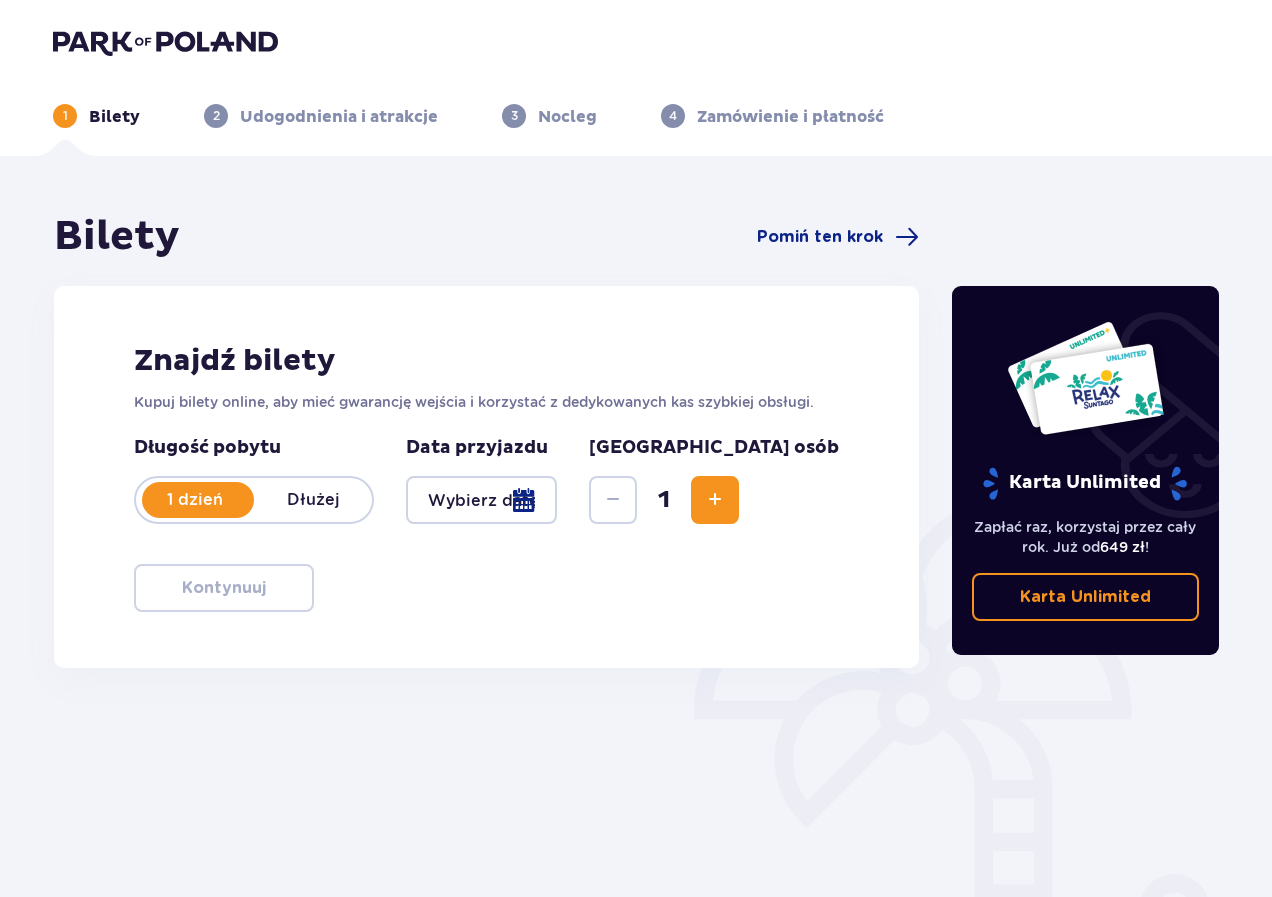 click on "4" at bounding box center [673, 116] 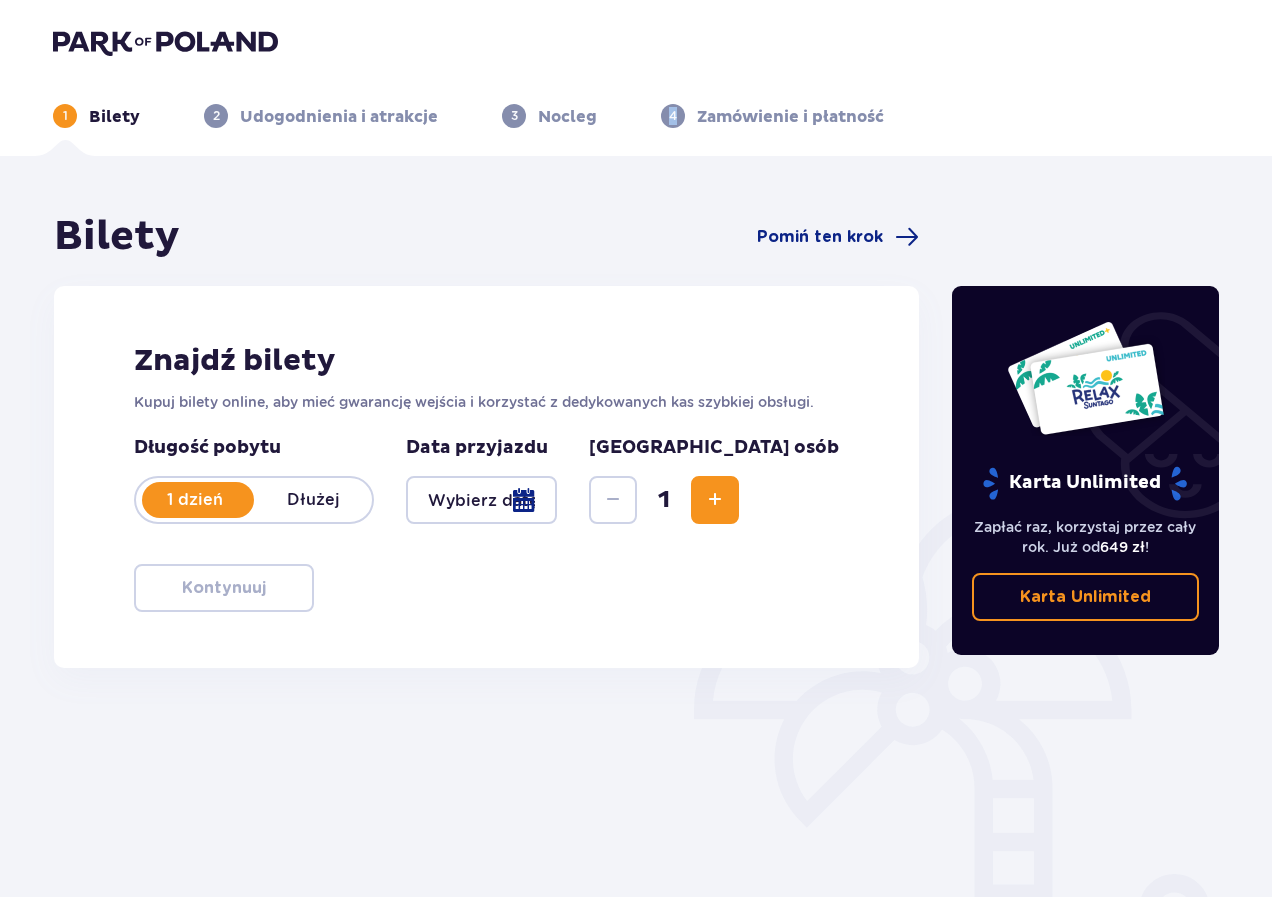 click on "4" at bounding box center [673, 116] 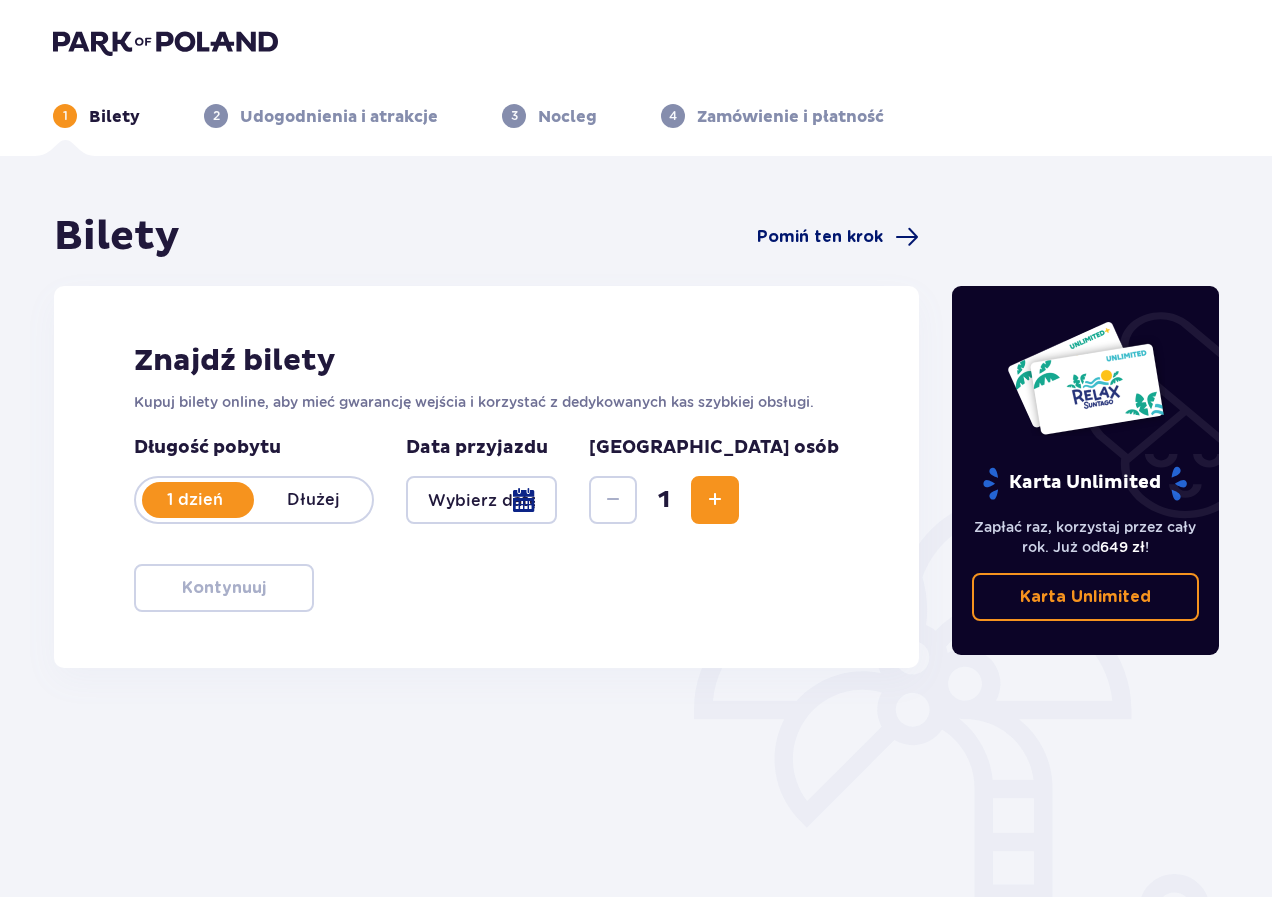click at bounding box center (907, 237) 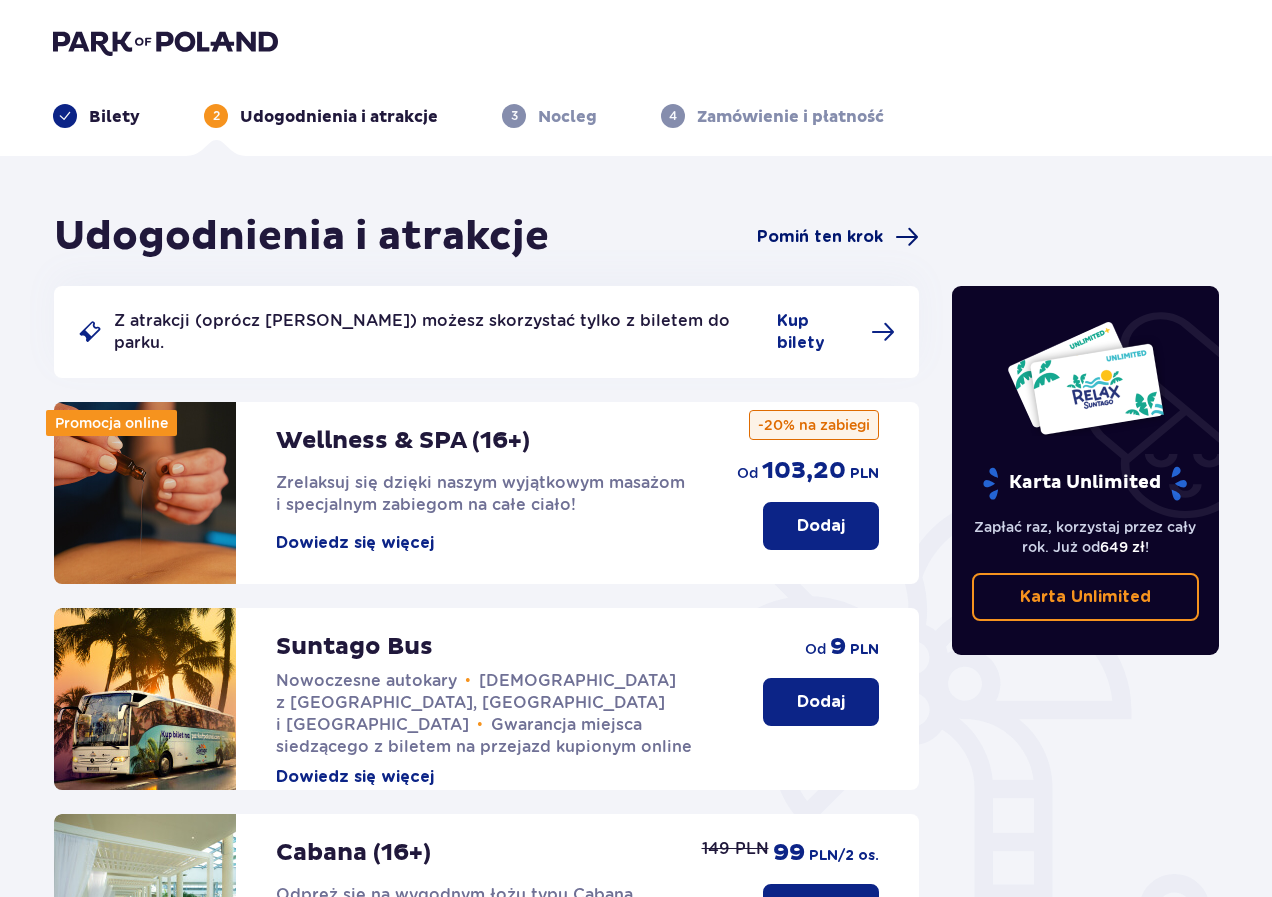 click at bounding box center (907, 237) 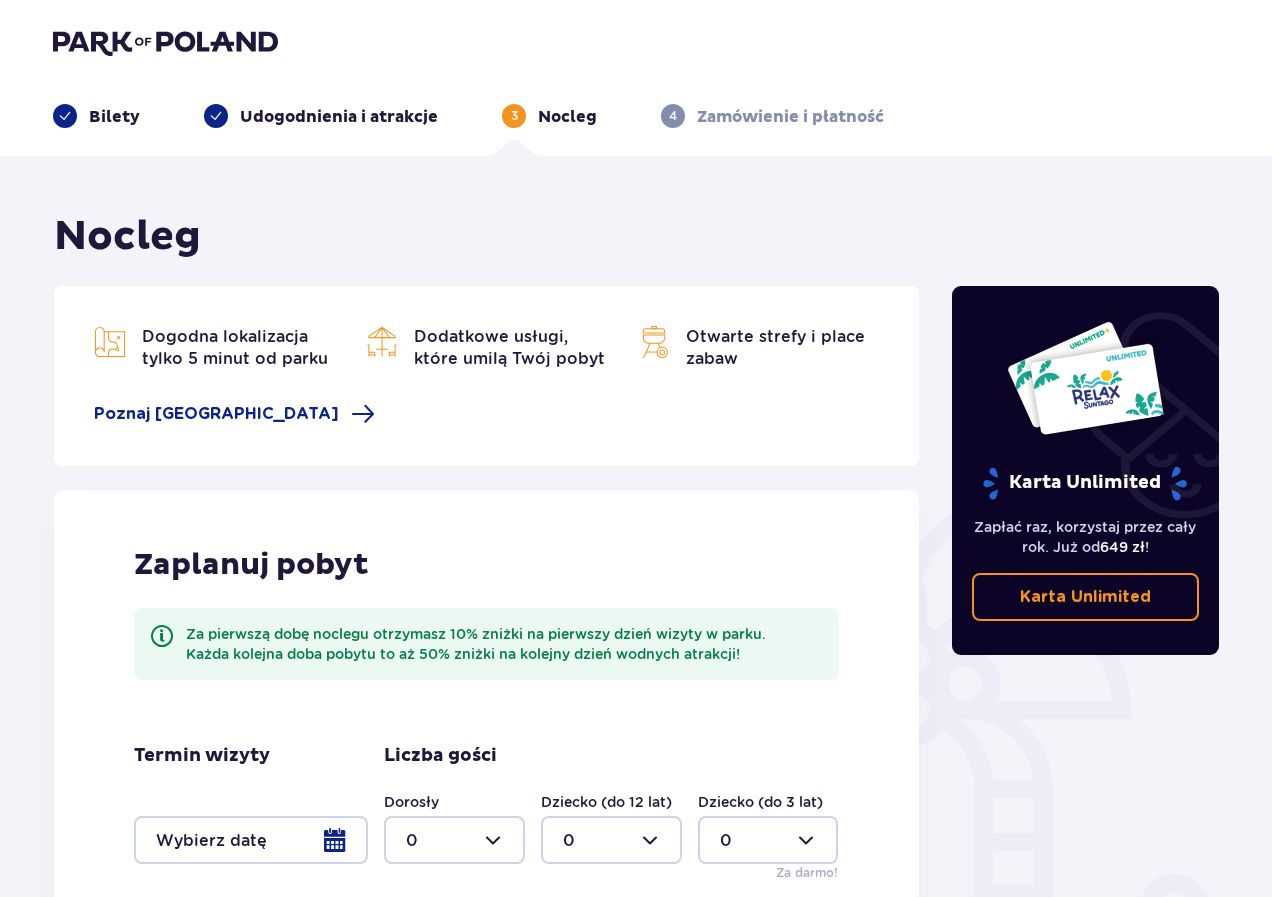 click on "Nocleg" at bounding box center [486, 237] 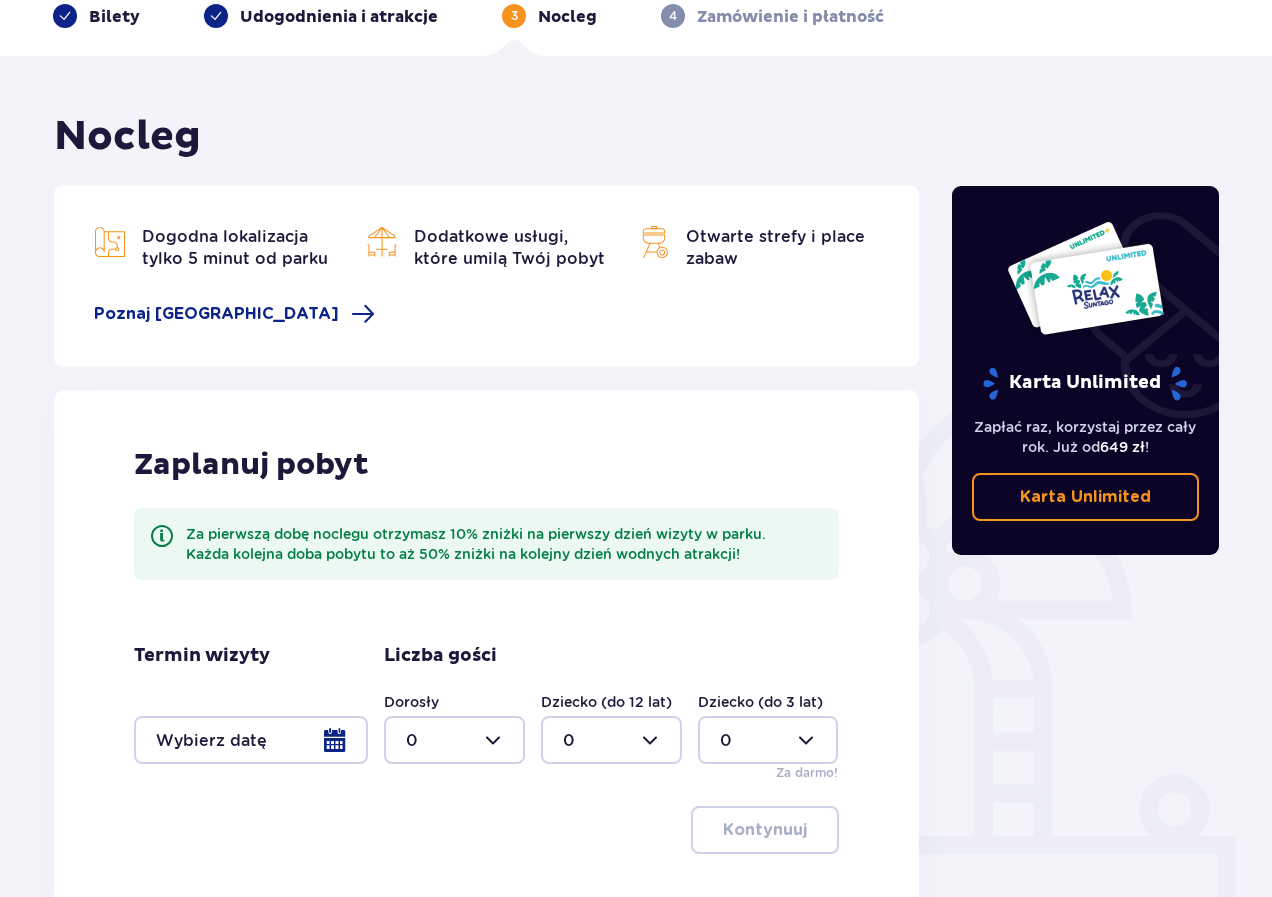 scroll, scrollTop: 0, scrollLeft: 0, axis: both 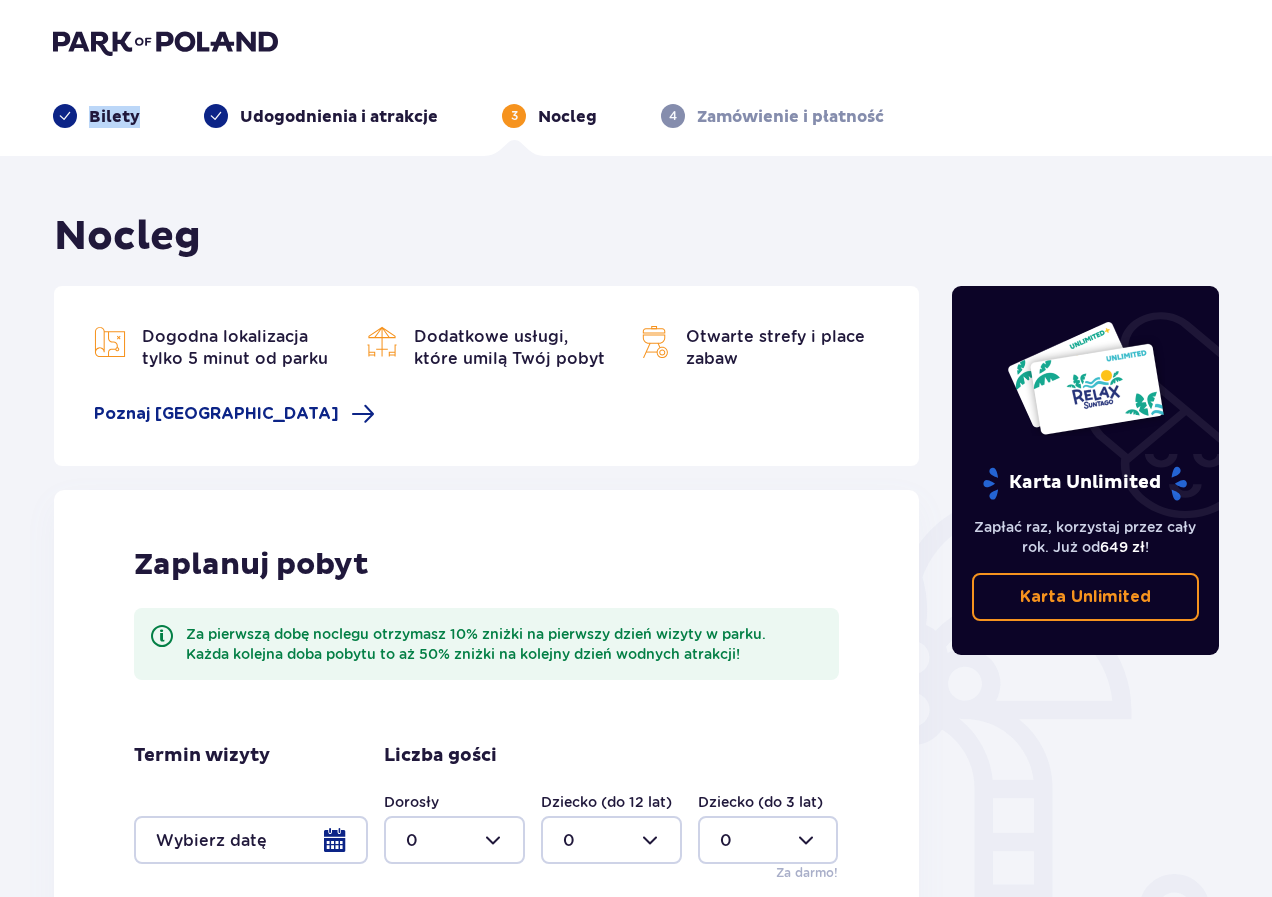 drag, startPoint x: 124, startPoint y: 88, endPoint x: 9, endPoint y: 101, distance: 115.73245 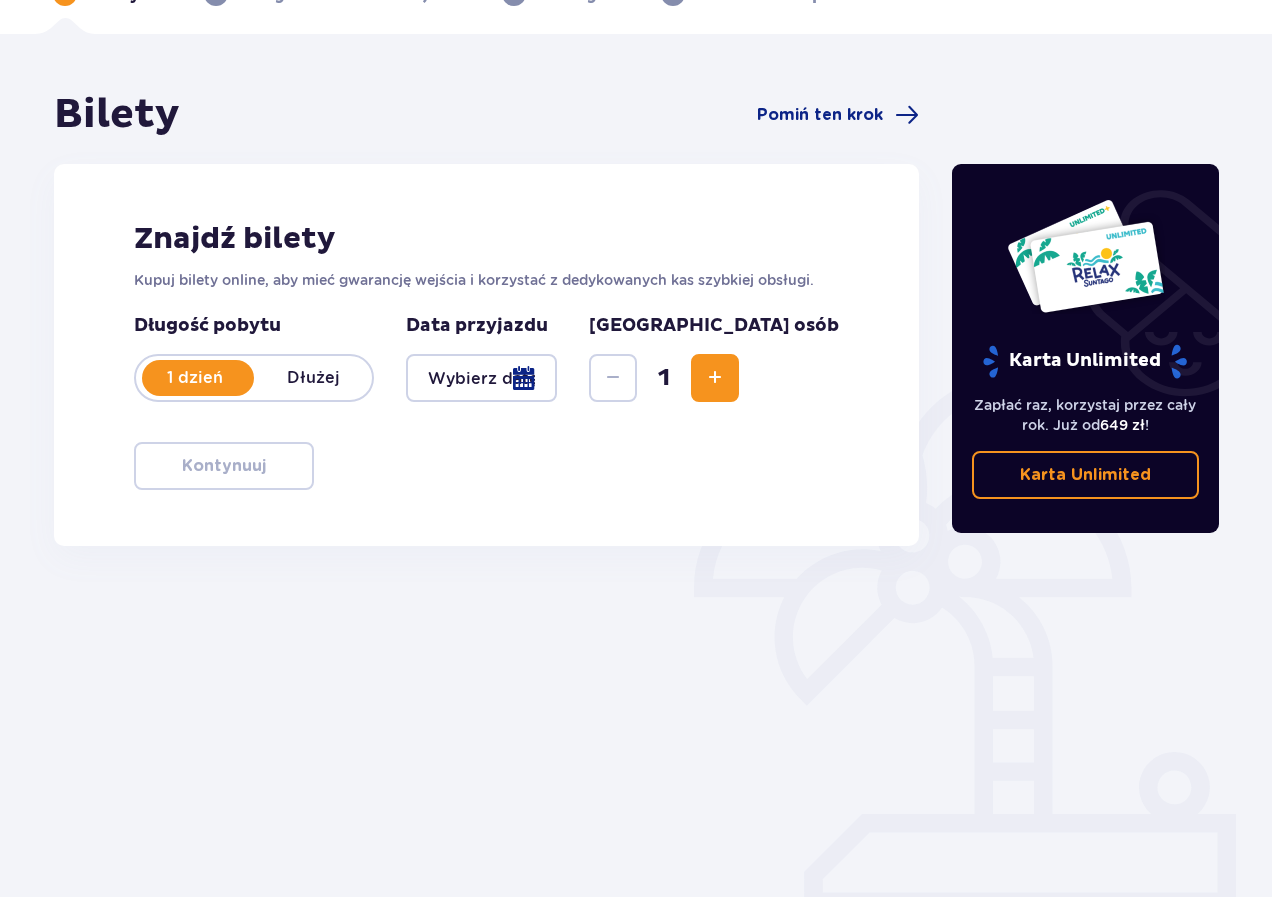 scroll, scrollTop: 0, scrollLeft: 0, axis: both 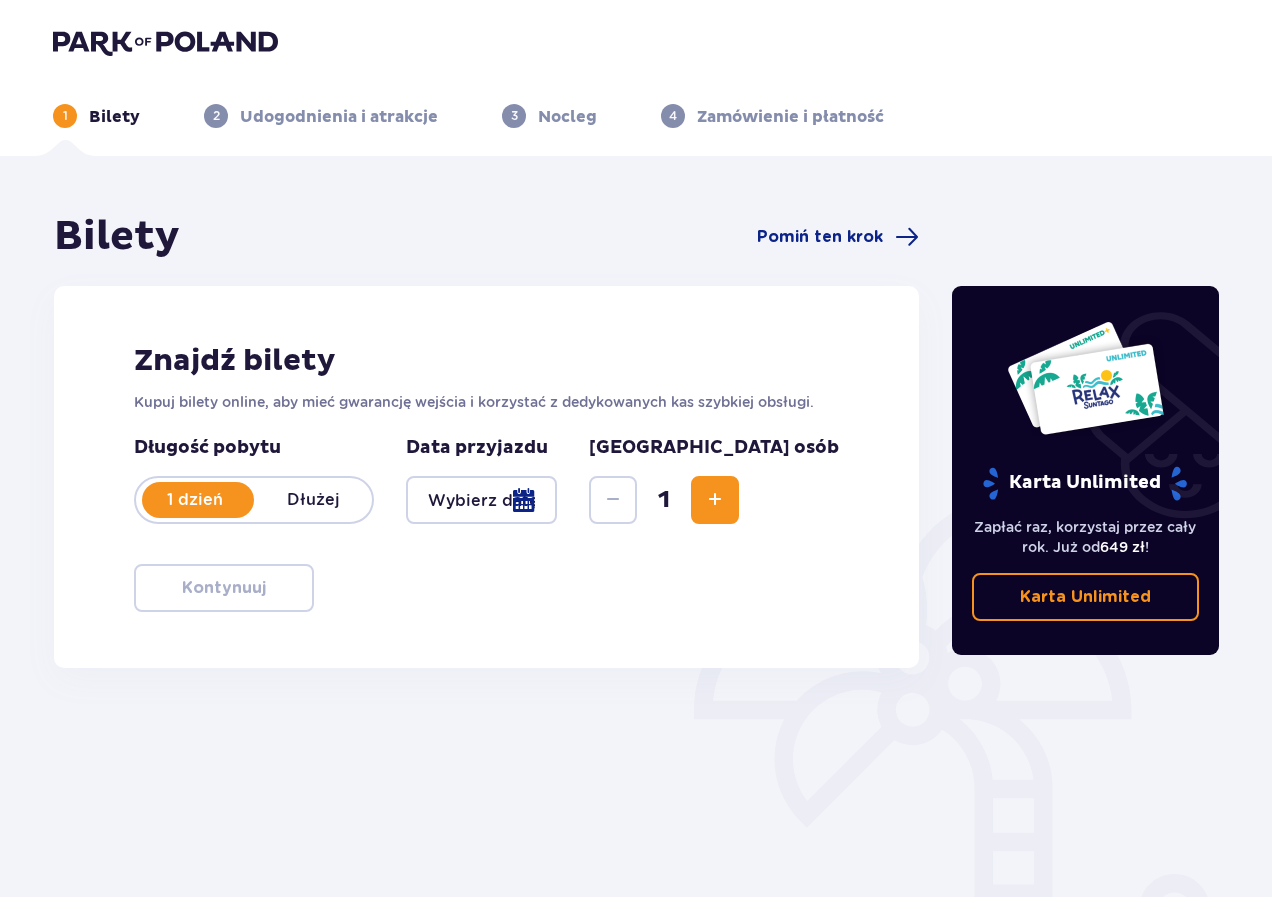 click on "4" at bounding box center (673, 116) 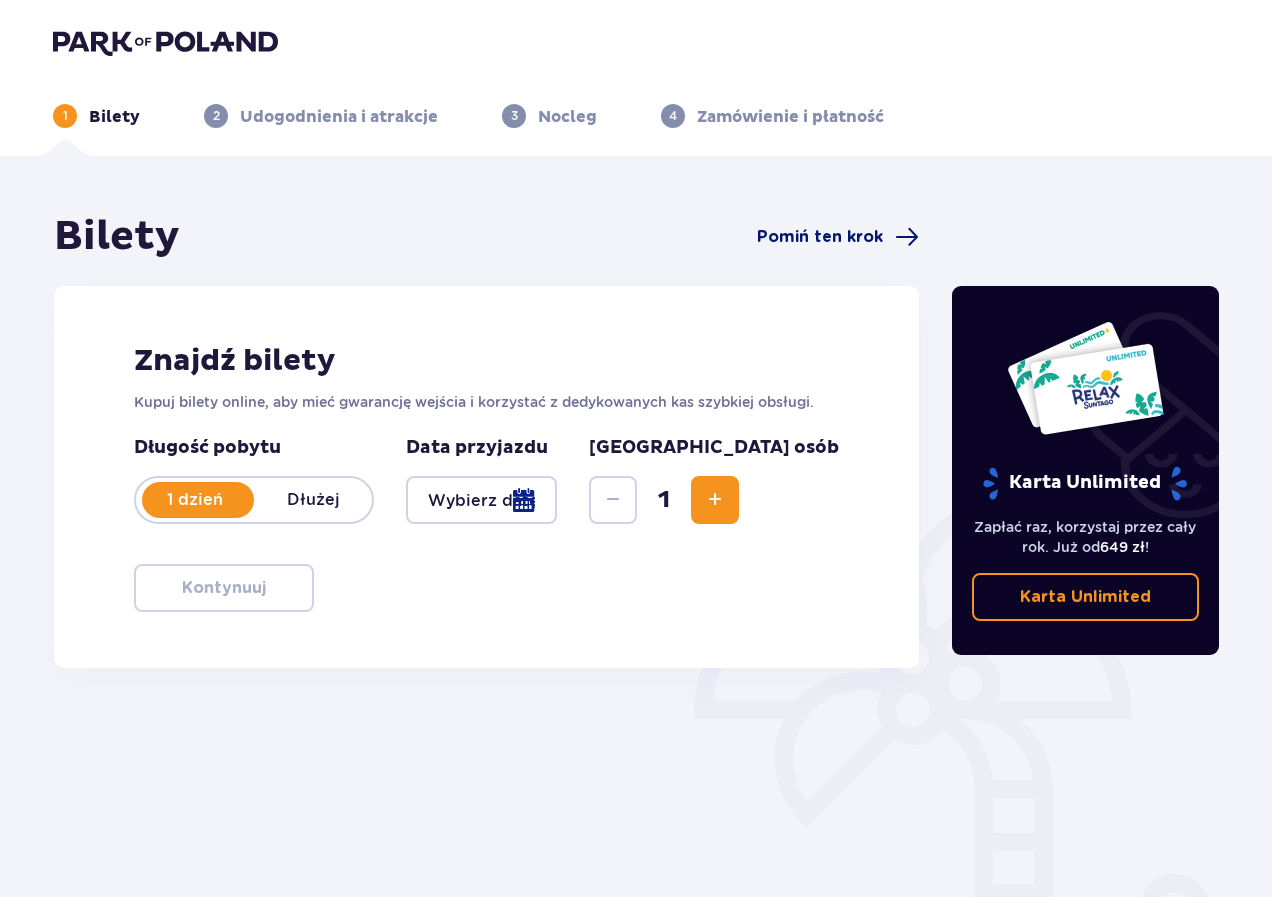 click at bounding box center [907, 237] 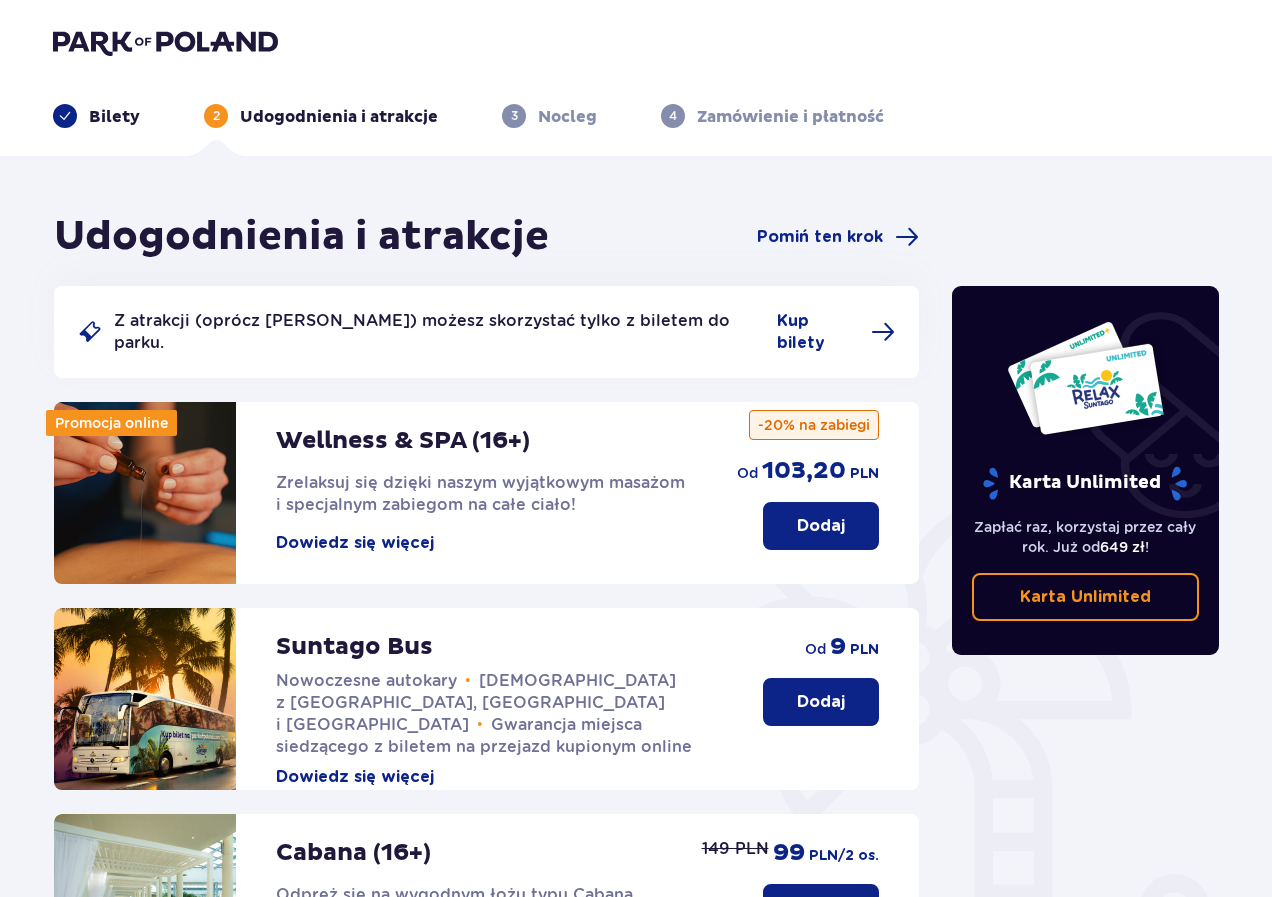 click at bounding box center (907, 237) 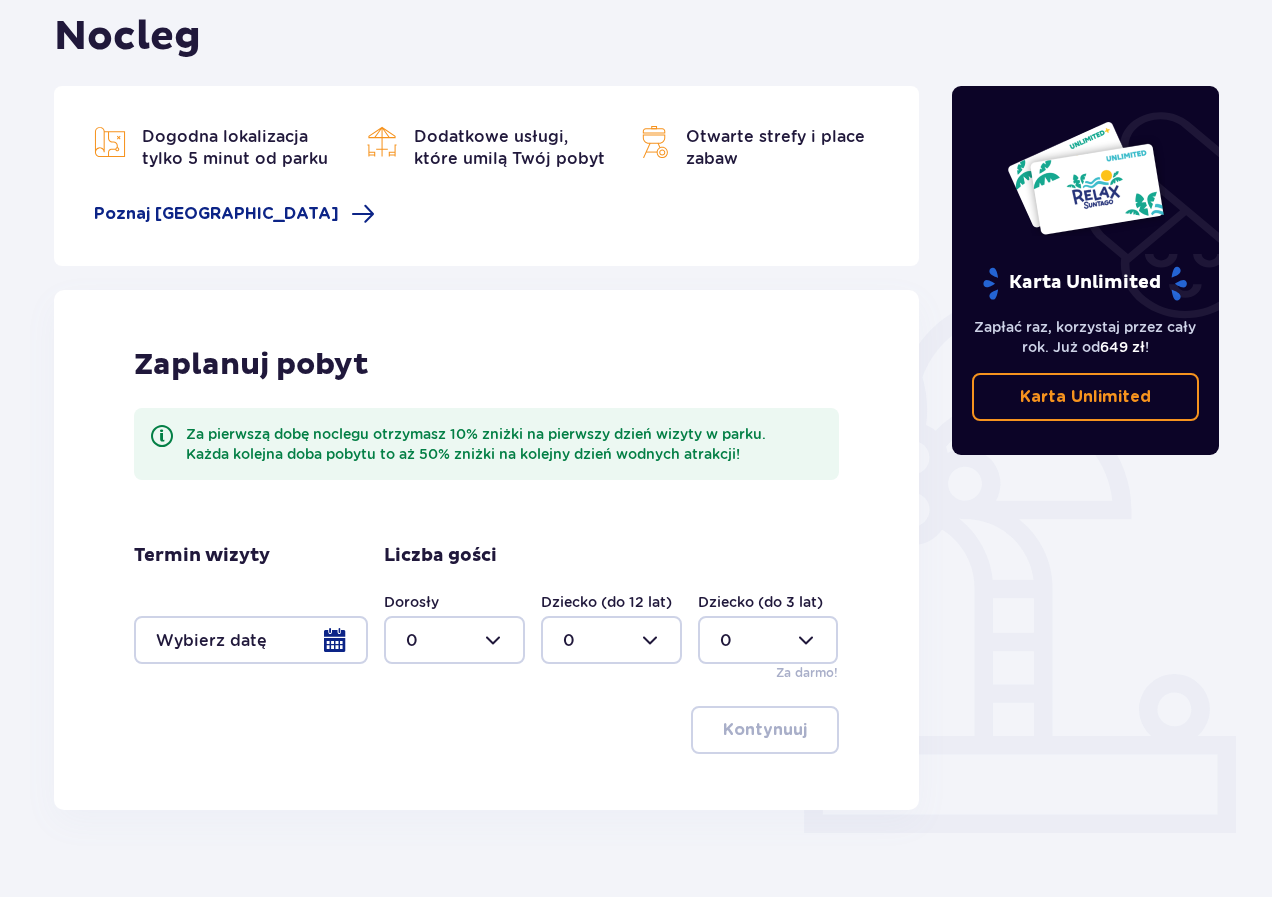 scroll, scrollTop: 233, scrollLeft: 0, axis: vertical 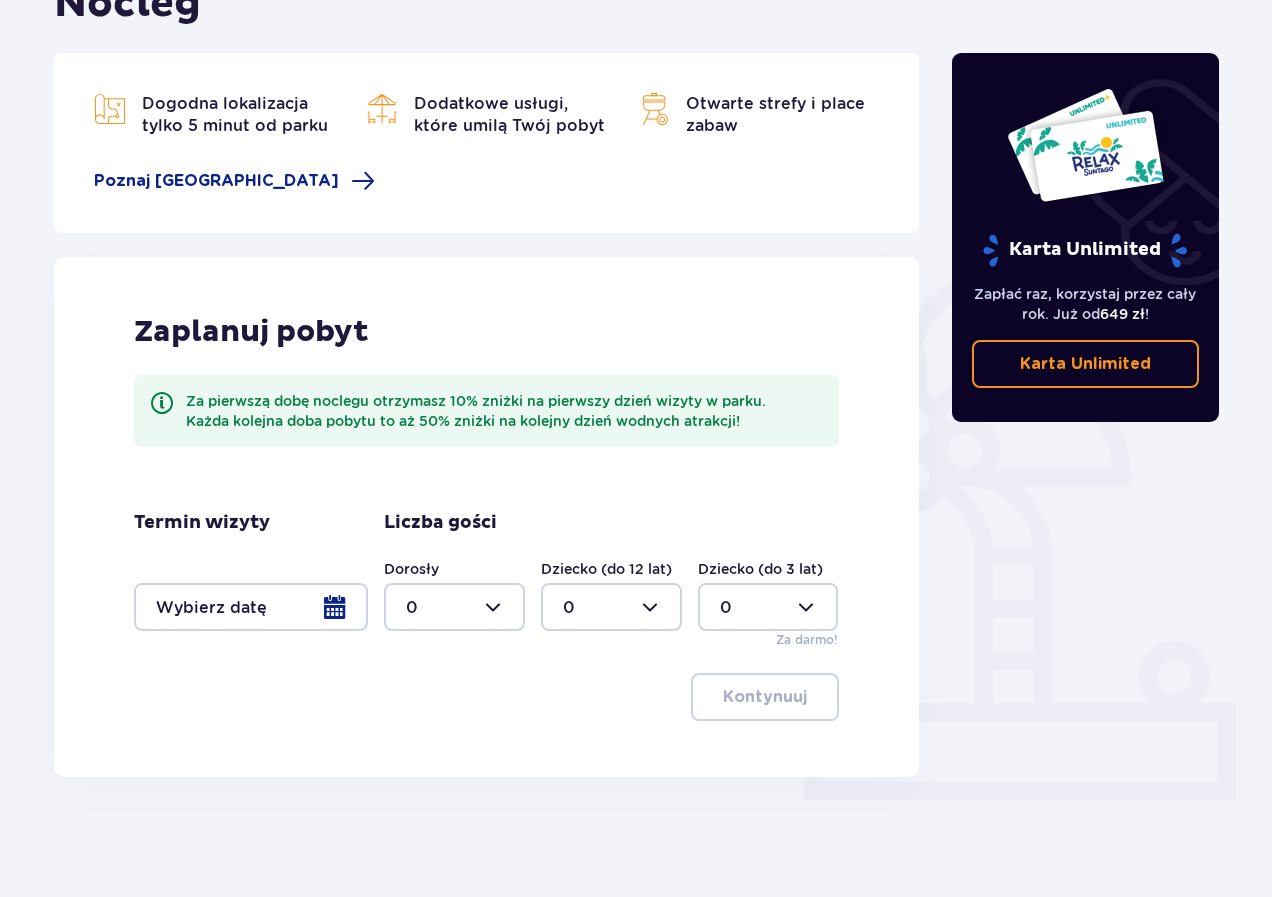 drag, startPoint x: 35, startPoint y: 30, endPoint x: 19, endPoint y: -25, distance: 57.280014 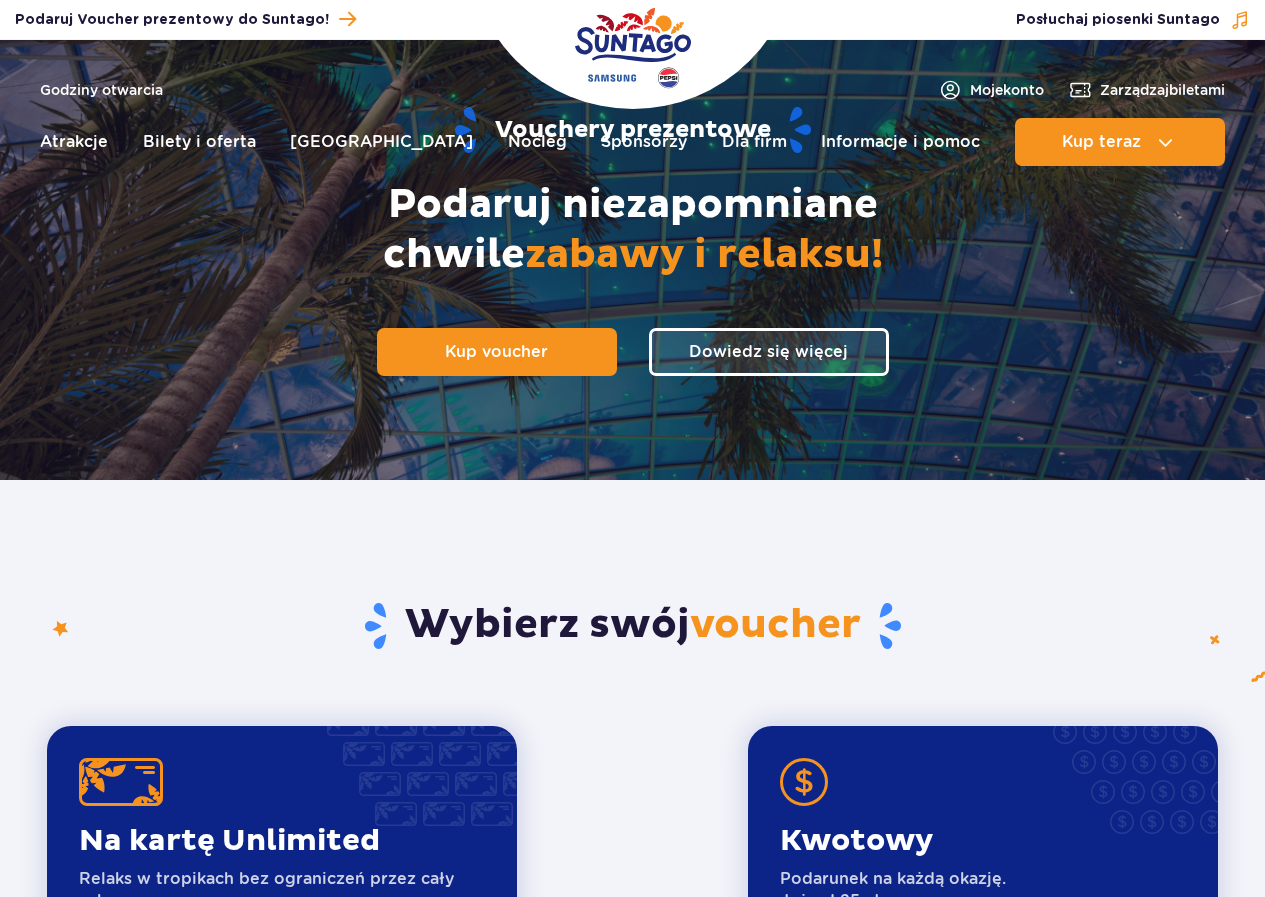 scroll, scrollTop: 200, scrollLeft: 0, axis: vertical 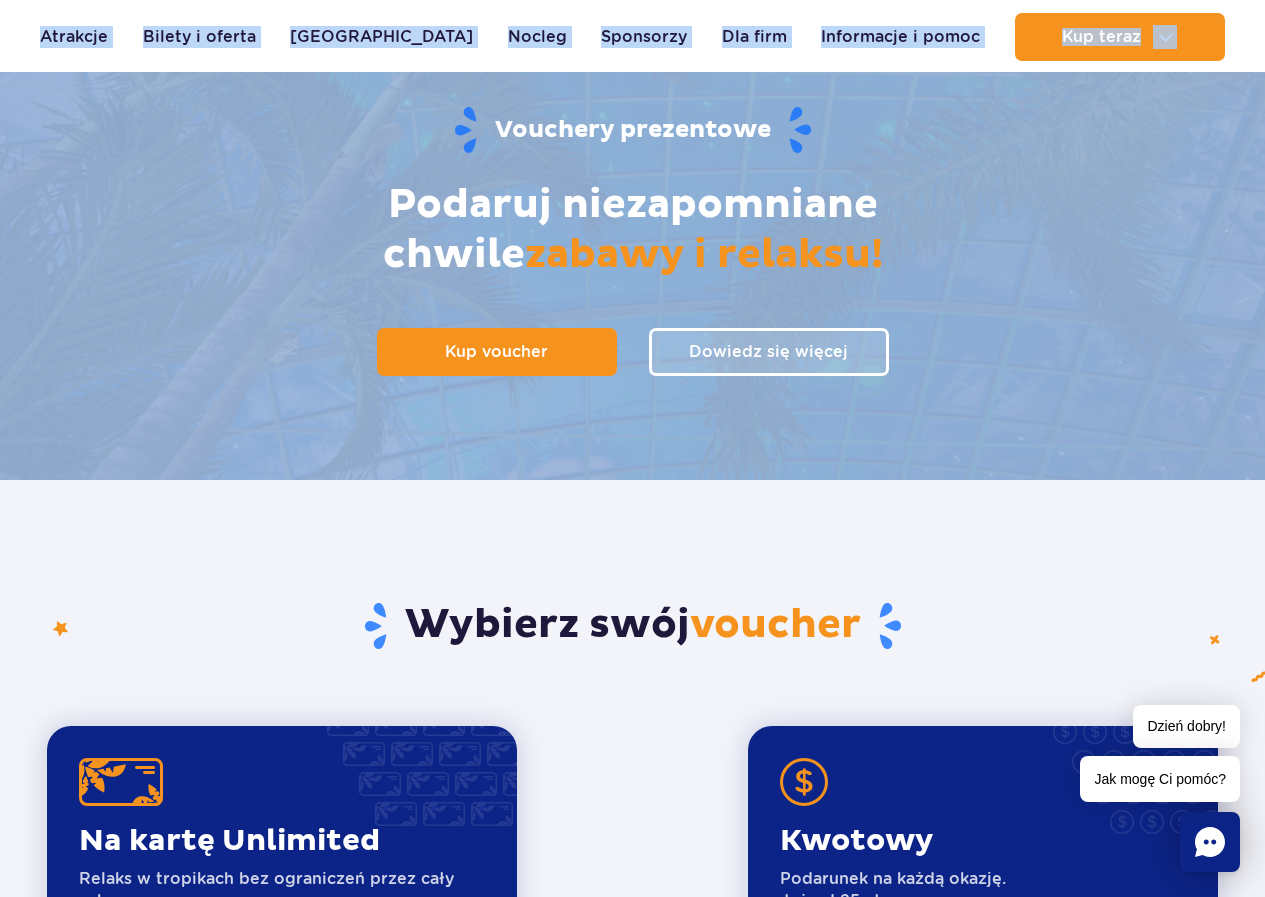 drag, startPoint x: 42, startPoint y: 2, endPoint x: 97, endPoint y: 118, distance: 128.37834 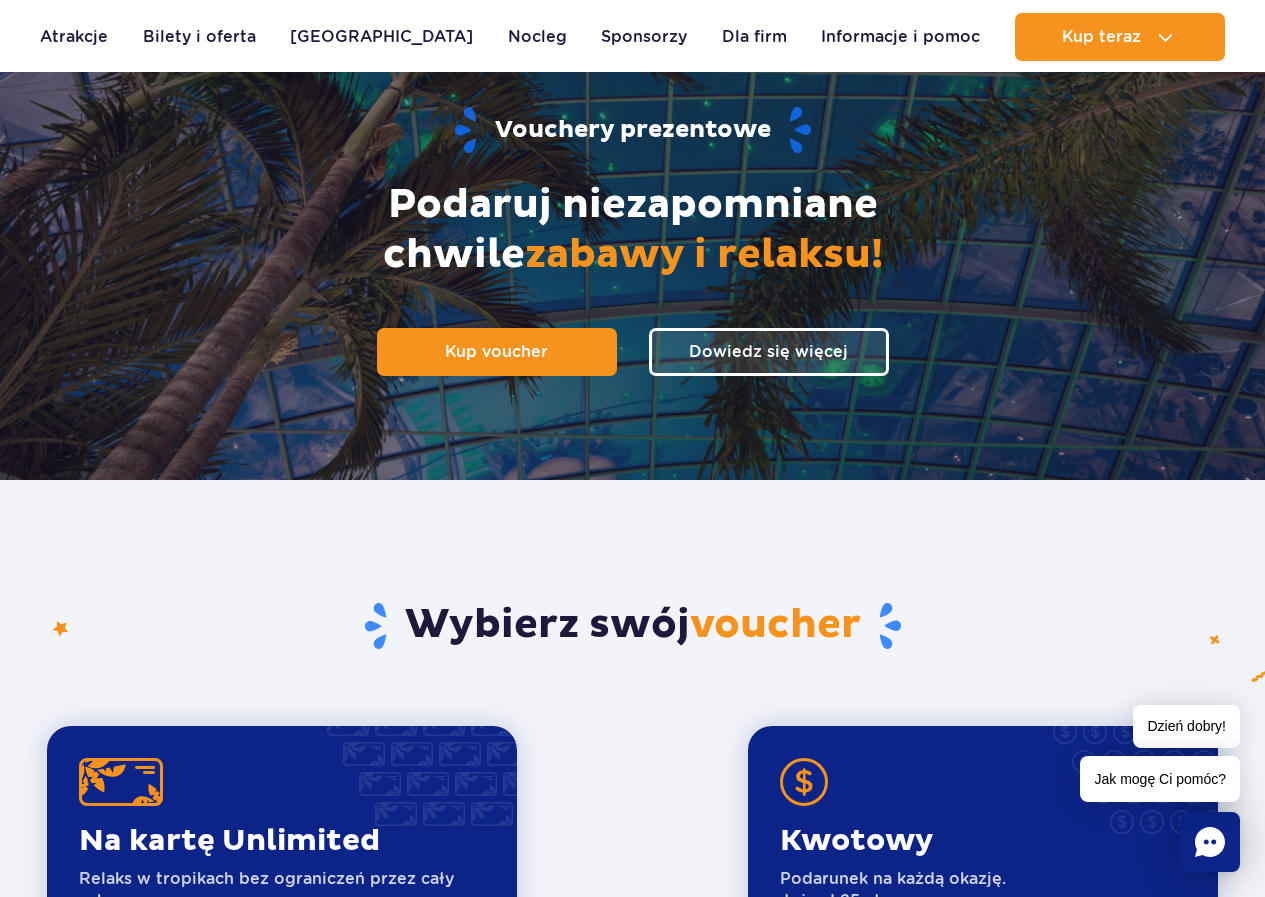 click on "Podaruj niezapomniane chwile  zabawy i relaksu!" at bounding box center [633, 230] 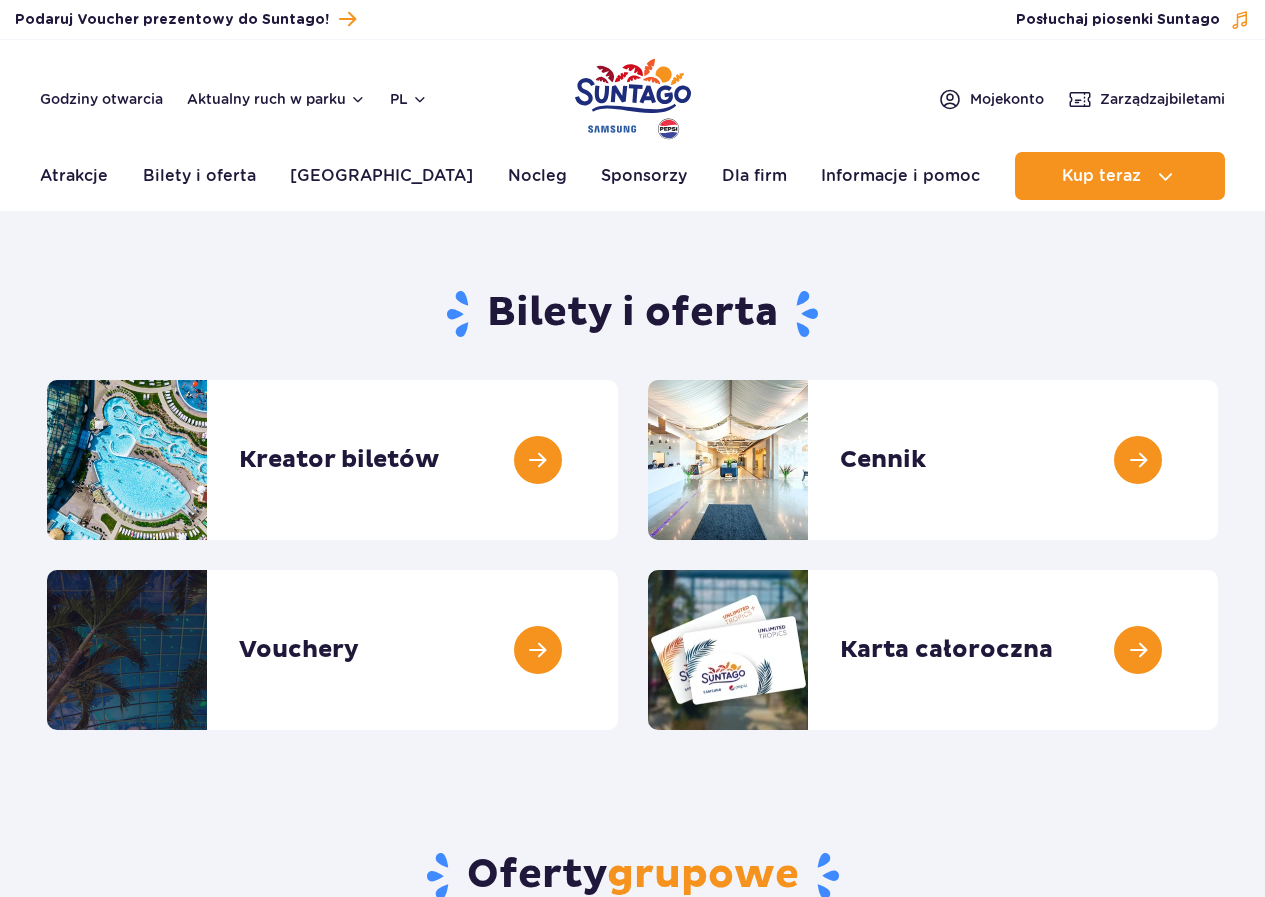 scroll, scrollTop: 0, scrollLeft: 0, axis: both 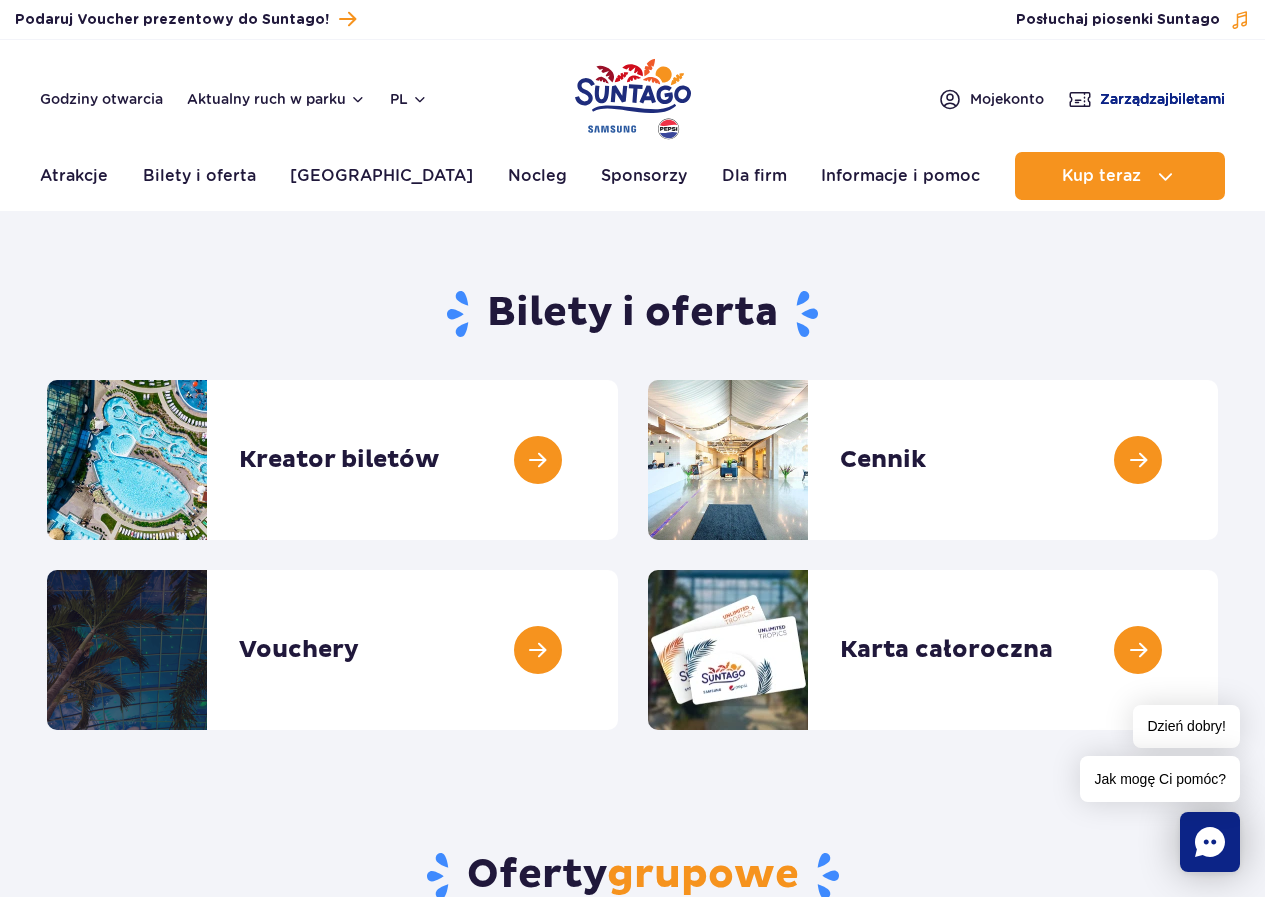 click on "Zarządzaj  biletami" at bounding box center [1162, 99] 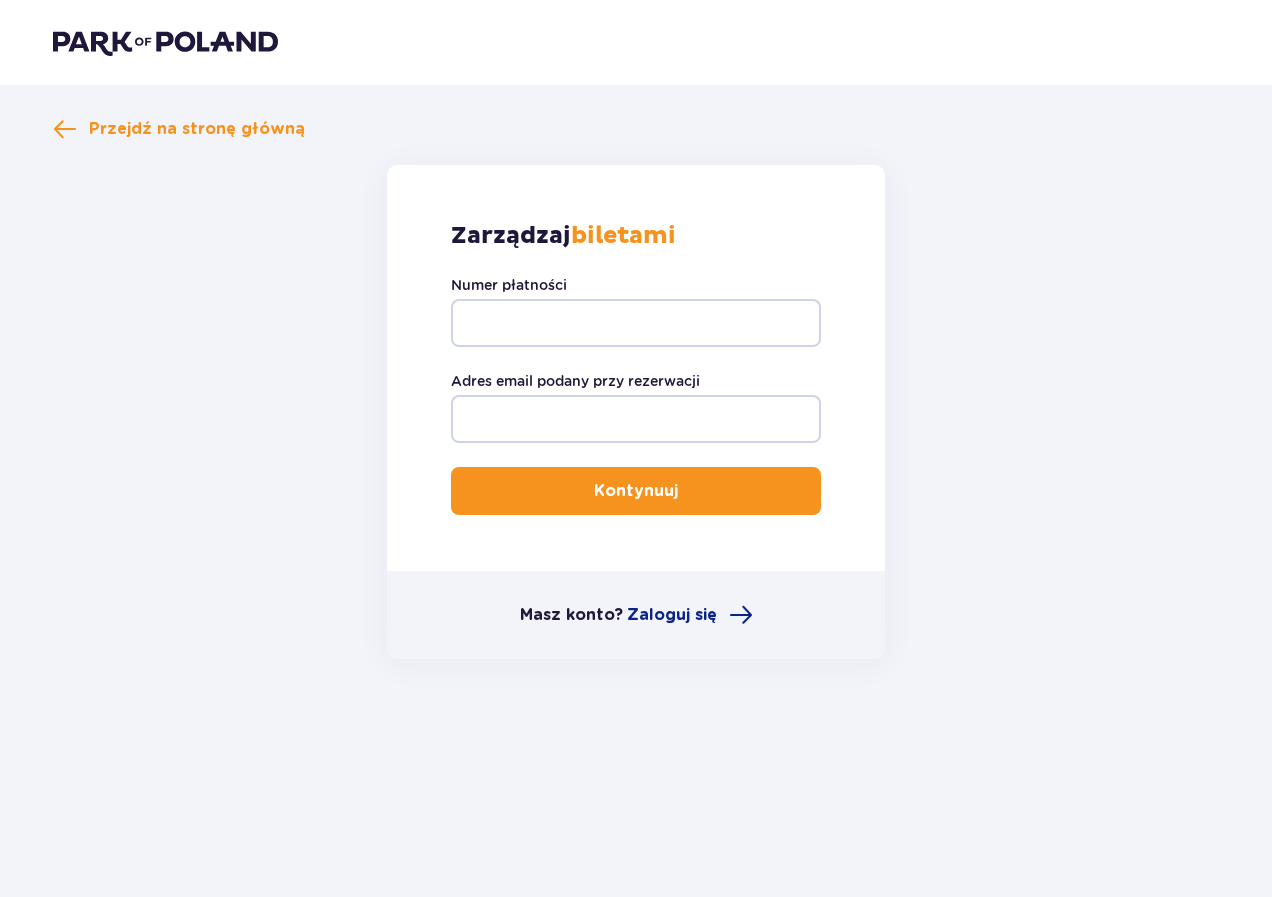 scroll, scrollTop: 0, scrollLeft: 0, axis: both 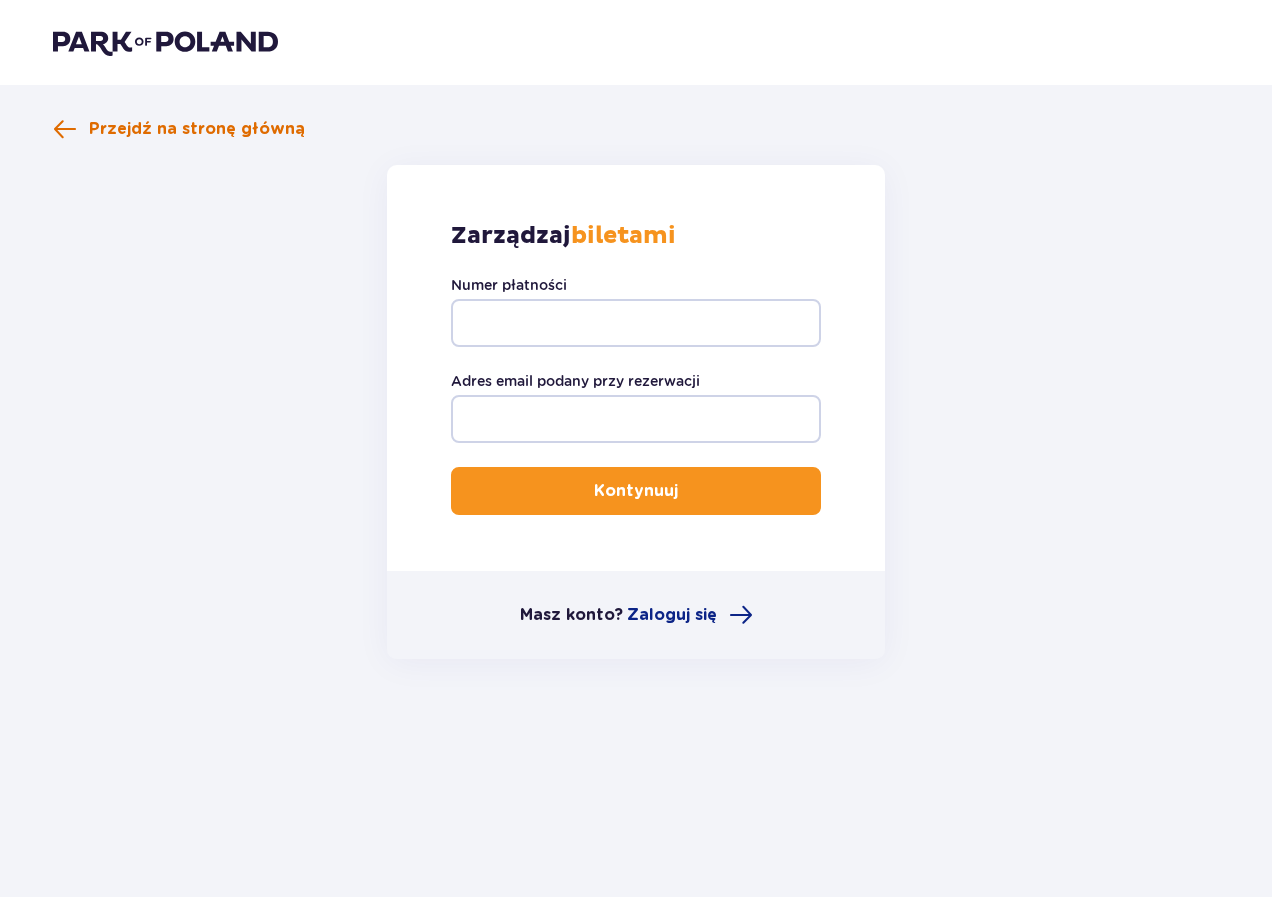 click on "Przejdź na stronę główną" at bounding box center [197, 129] 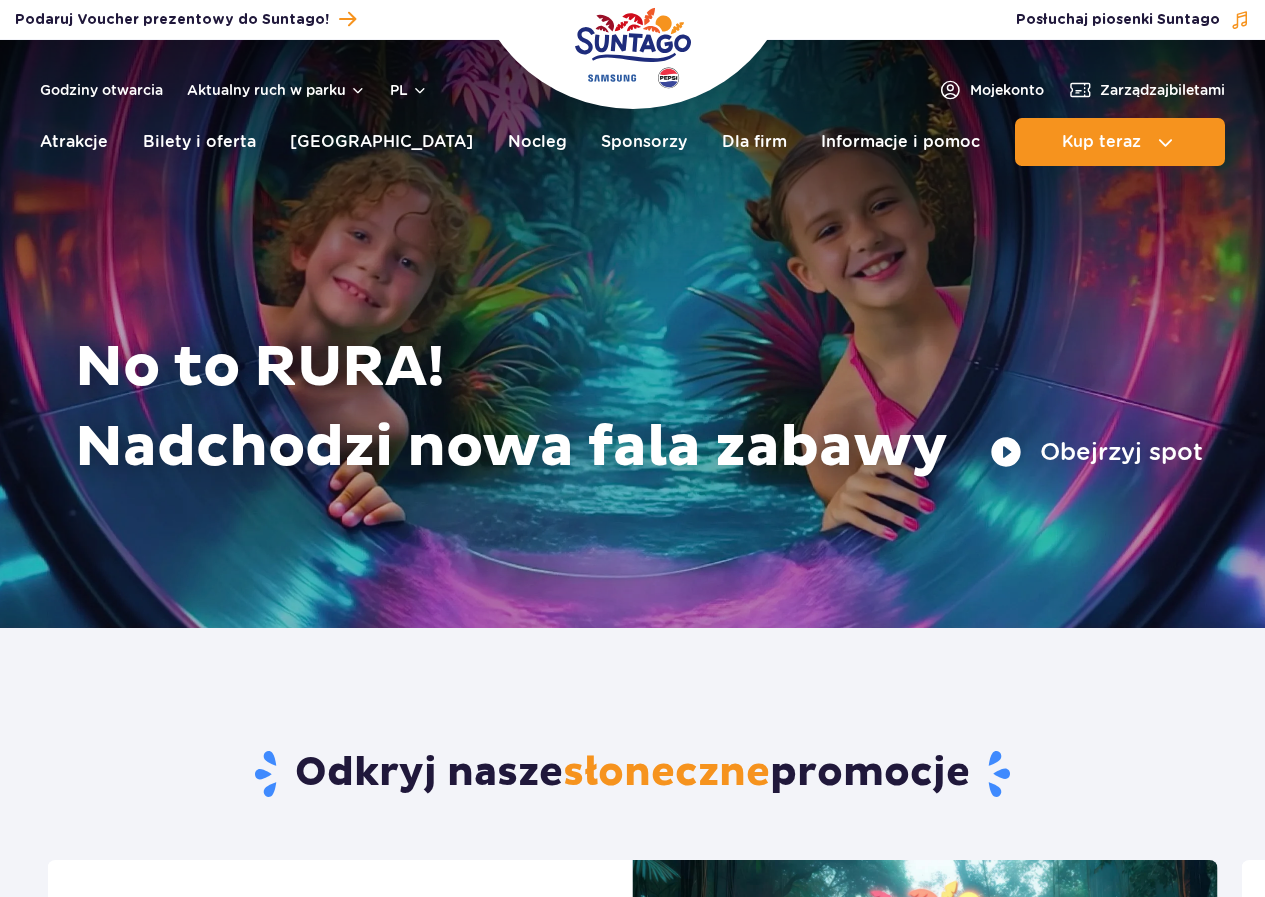 scroll, scrollTop: 0, scrollLeft: 0, axis: both 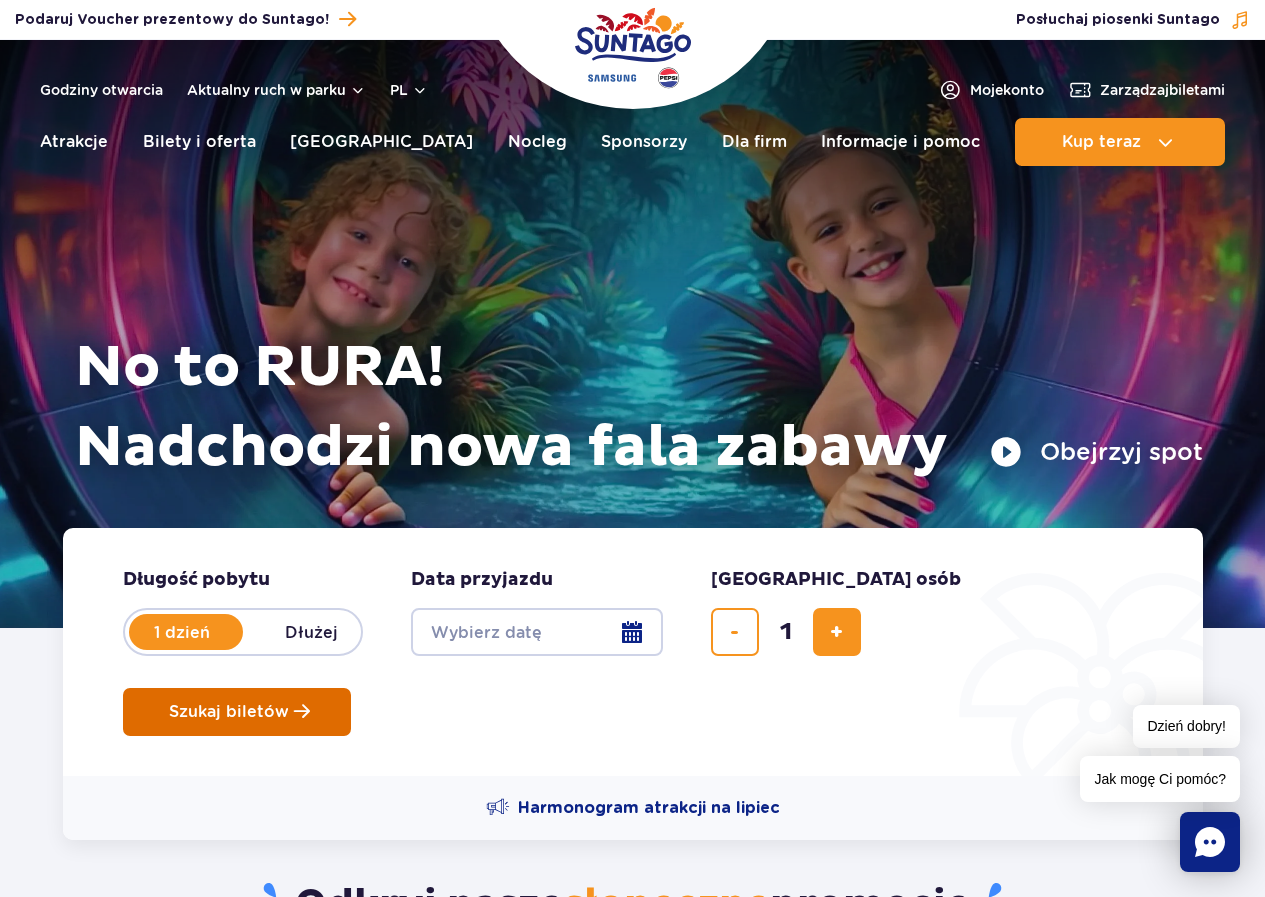 click on "Szukaj biletów" at bounding box center (229, 712) 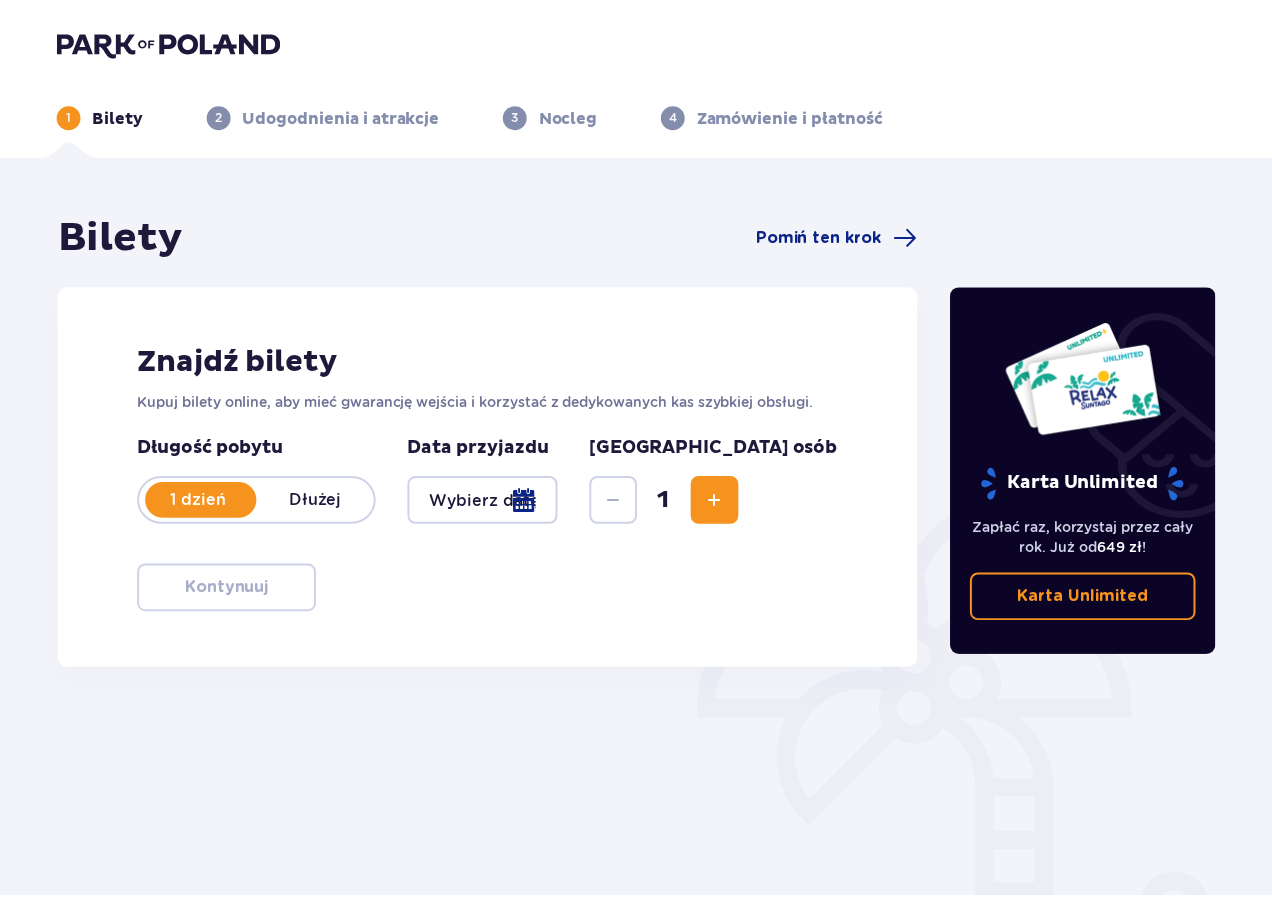 scroll, scrollTop: 0, scrollLeft: 0, axis: both 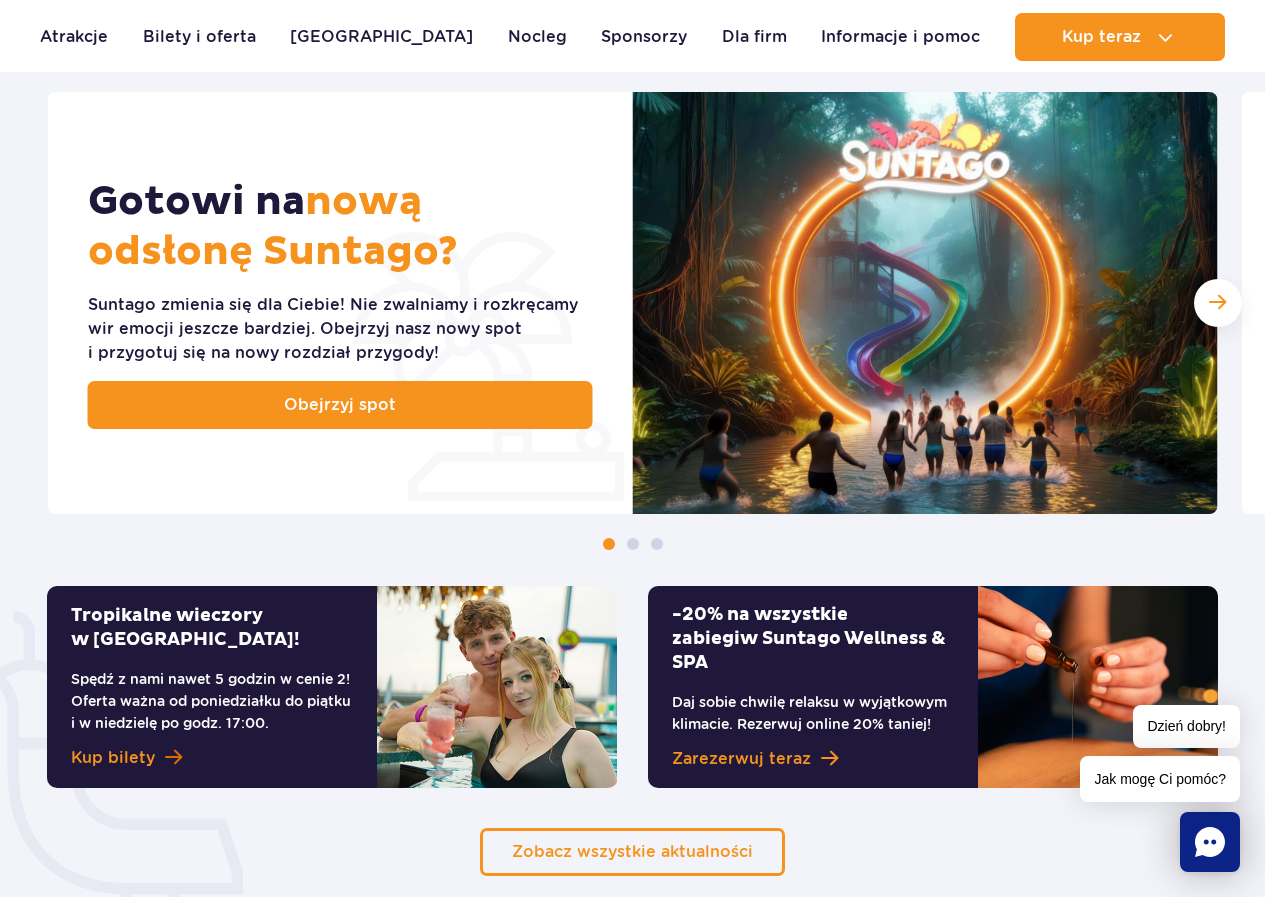 click on "Kup bilety" at bounding box center [113, 758] 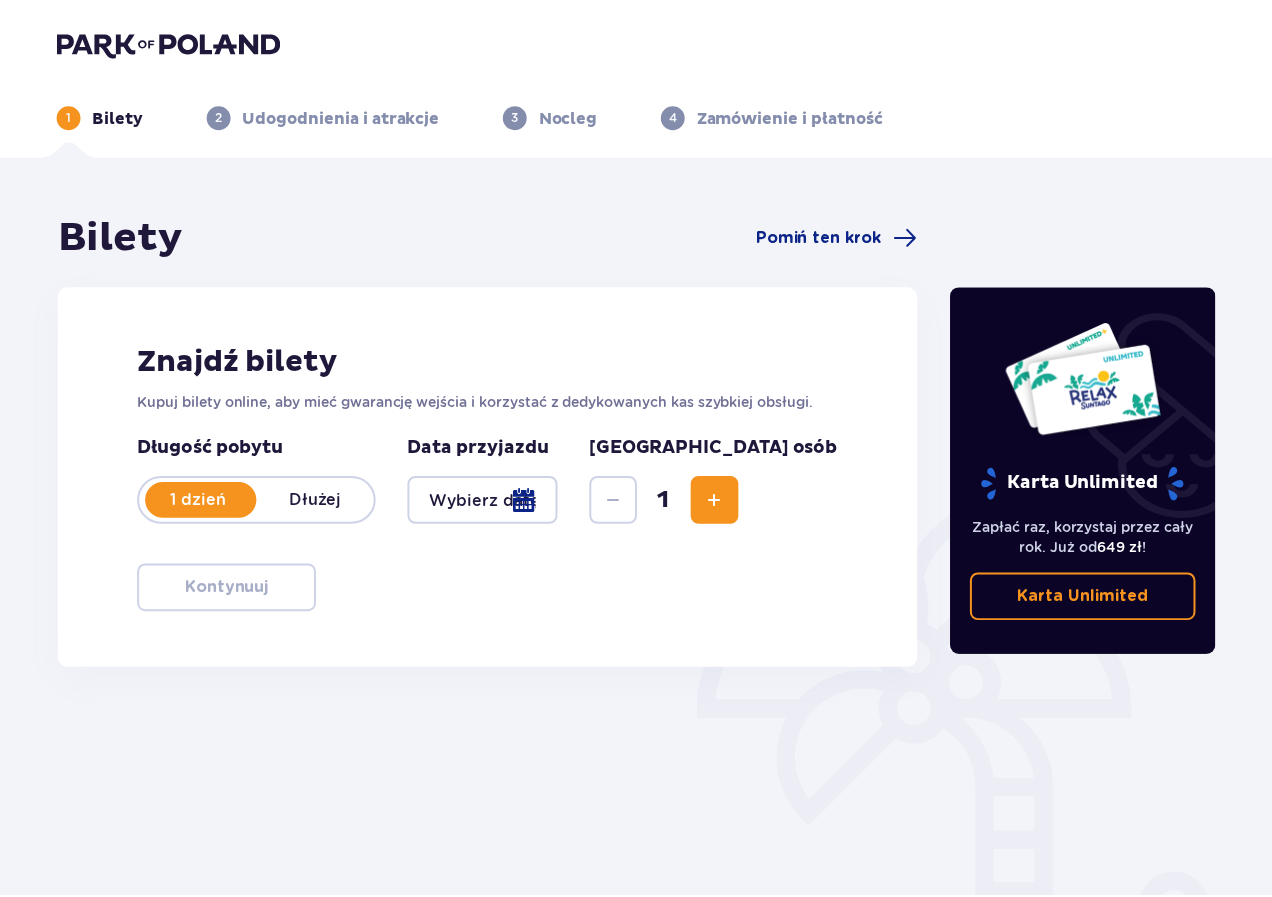 scroll, scrollTop: 0, scrollLeft: 0, axis: both 